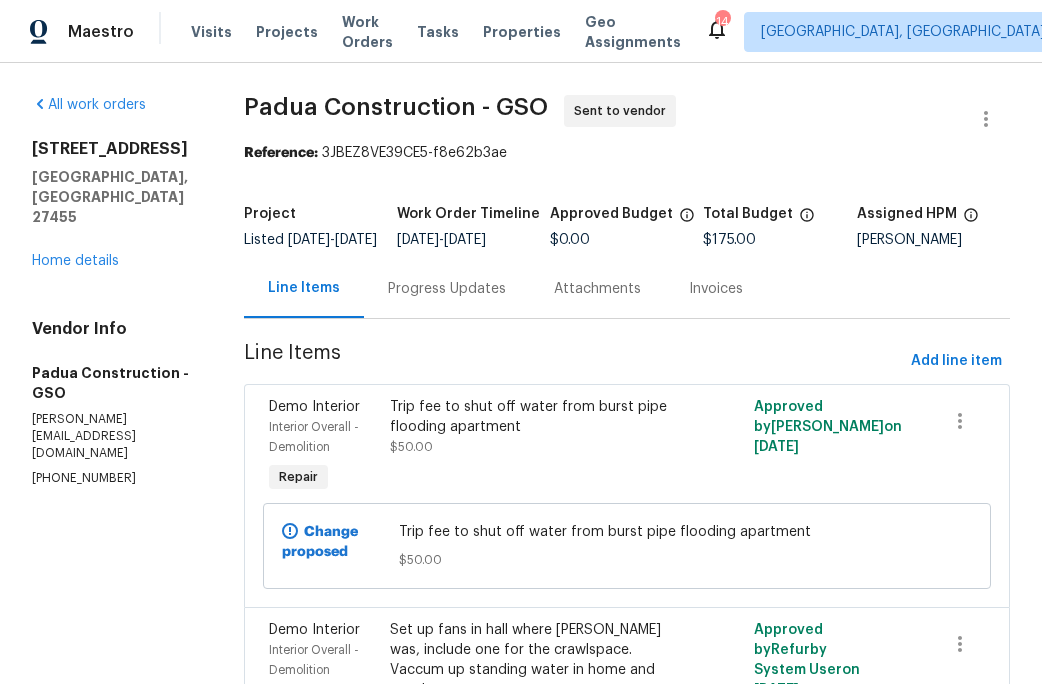 scroll, scrollTop: 0, scrollLeft: 0, axis: both 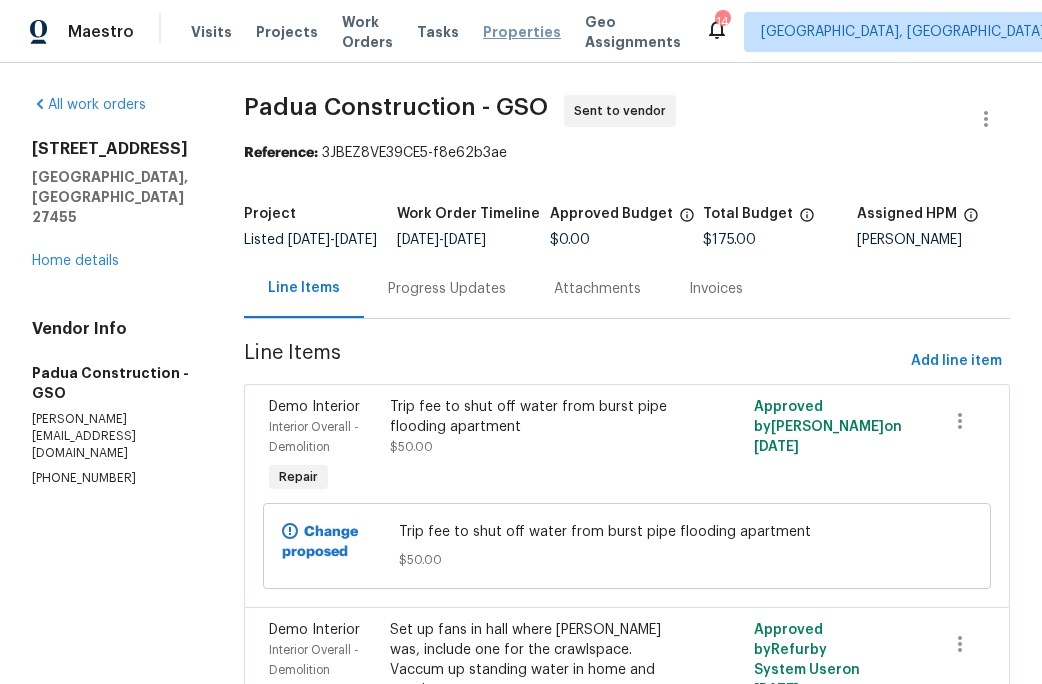 click on "Properties" at bounding box center [522, 32] 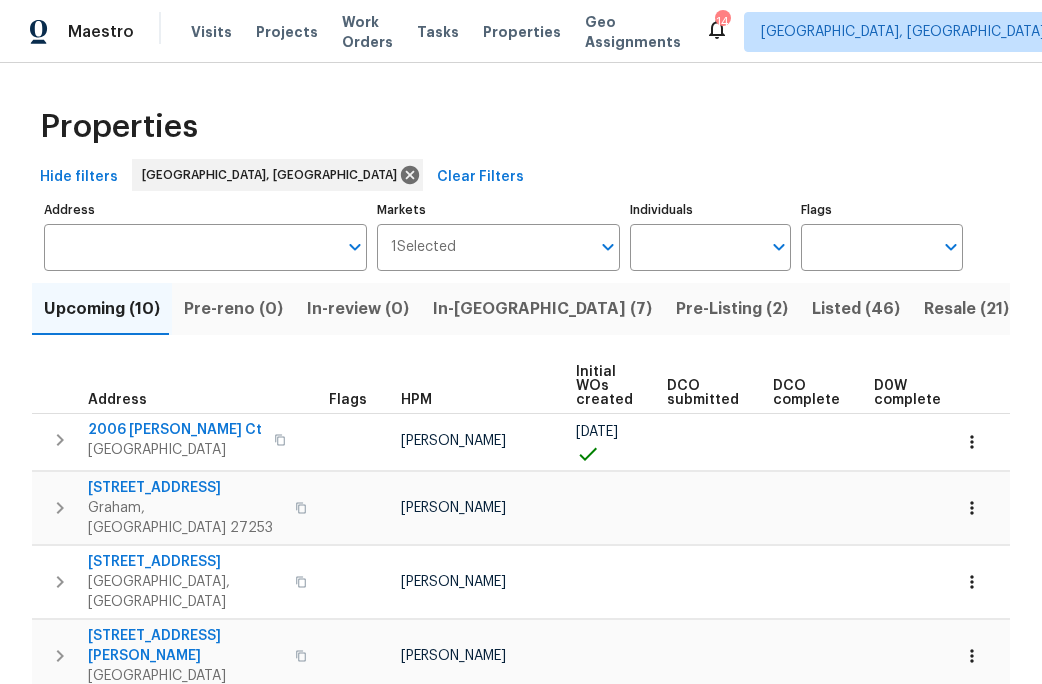 click on "In-reno (7)" at bounding box center (542, 309) 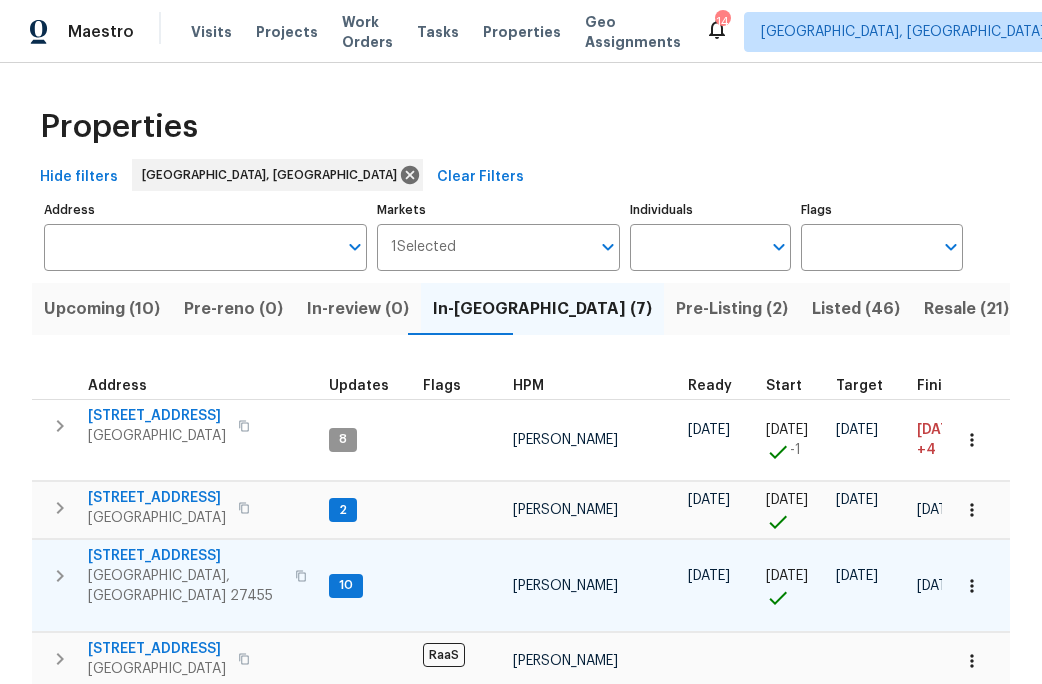 click on "5311 N Oaks Dr" at bounding box center [185, 556] 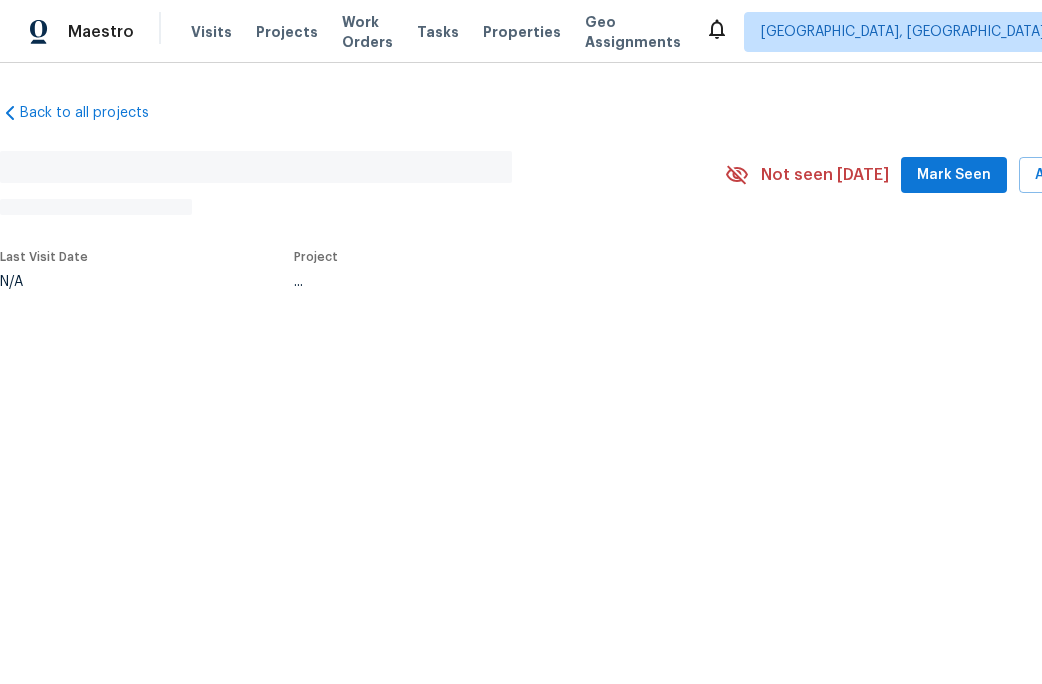 scroll, scrollTop: 0, scrollLeft: 0, axis: both 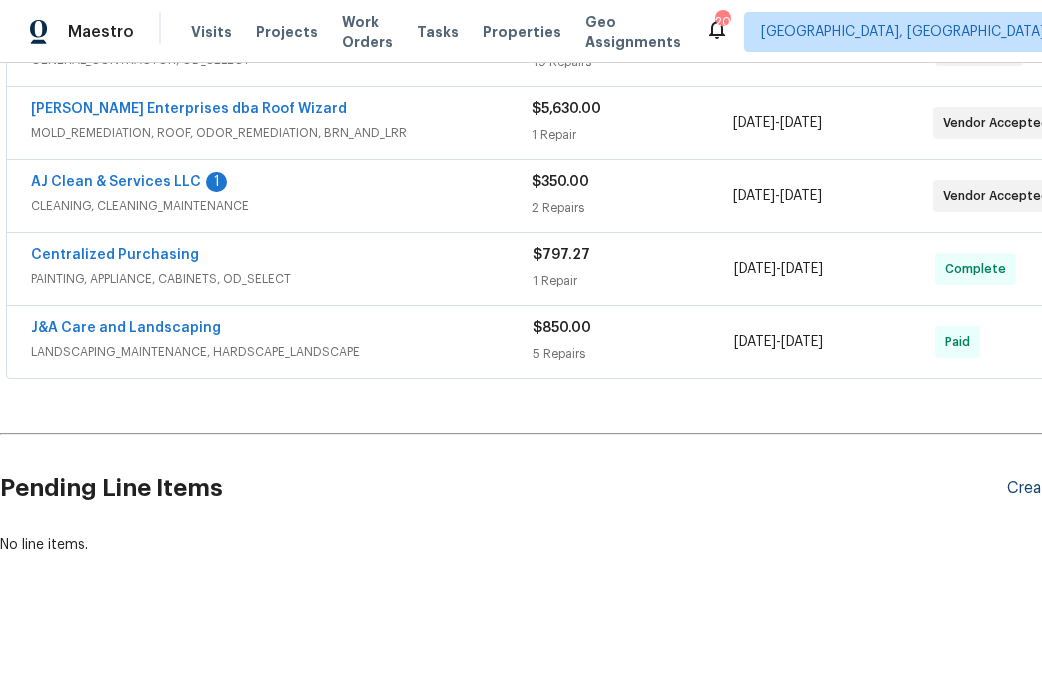 click on "Create Line Item" at bounding box center (1068, 488) 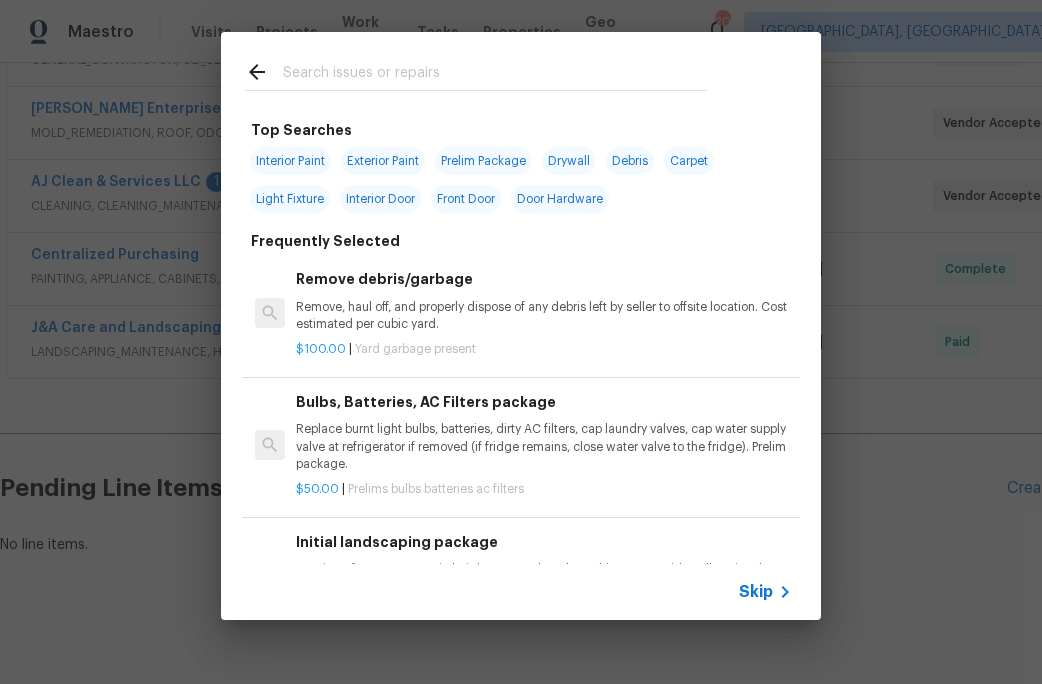 click at bounding box center (495, 75) 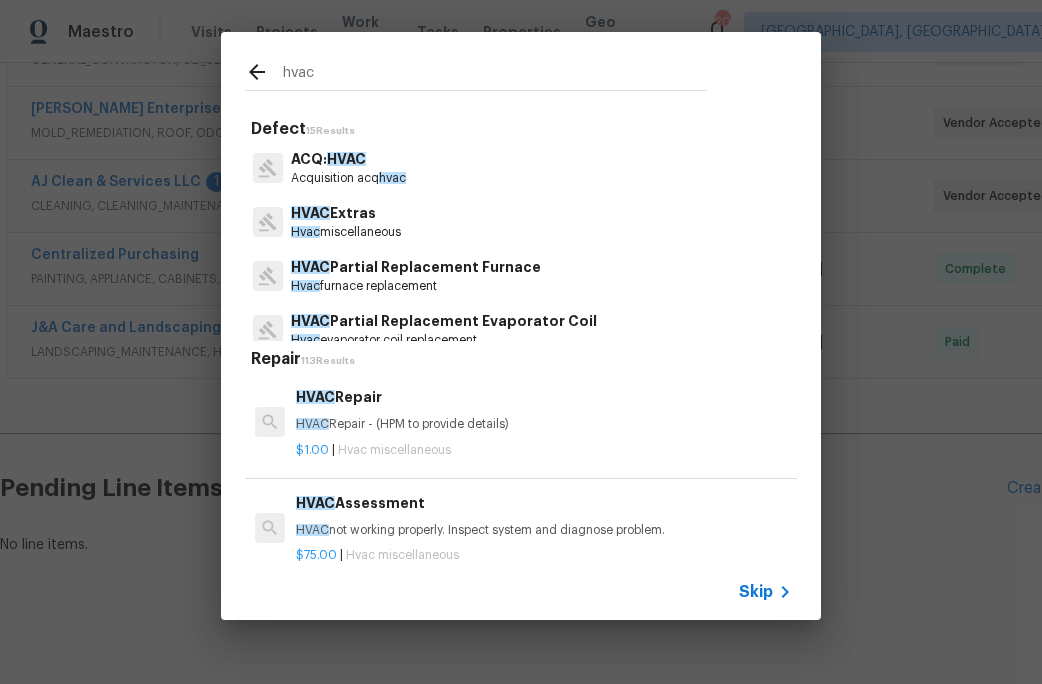 type on "hvac" 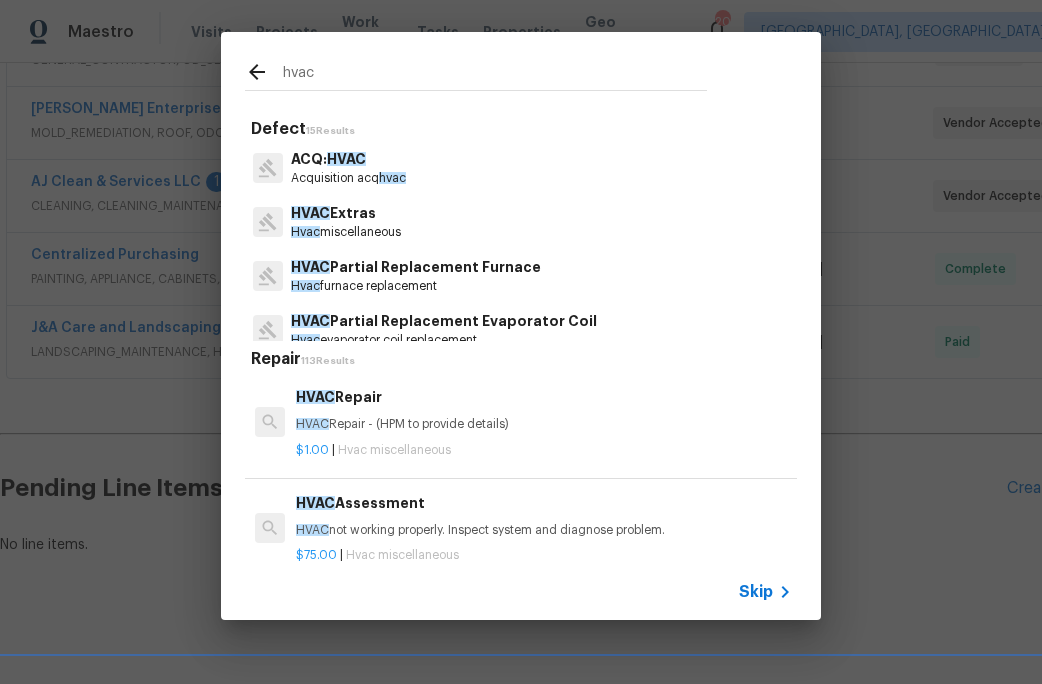 click on "HVAC" at bounding box center [346, 159] 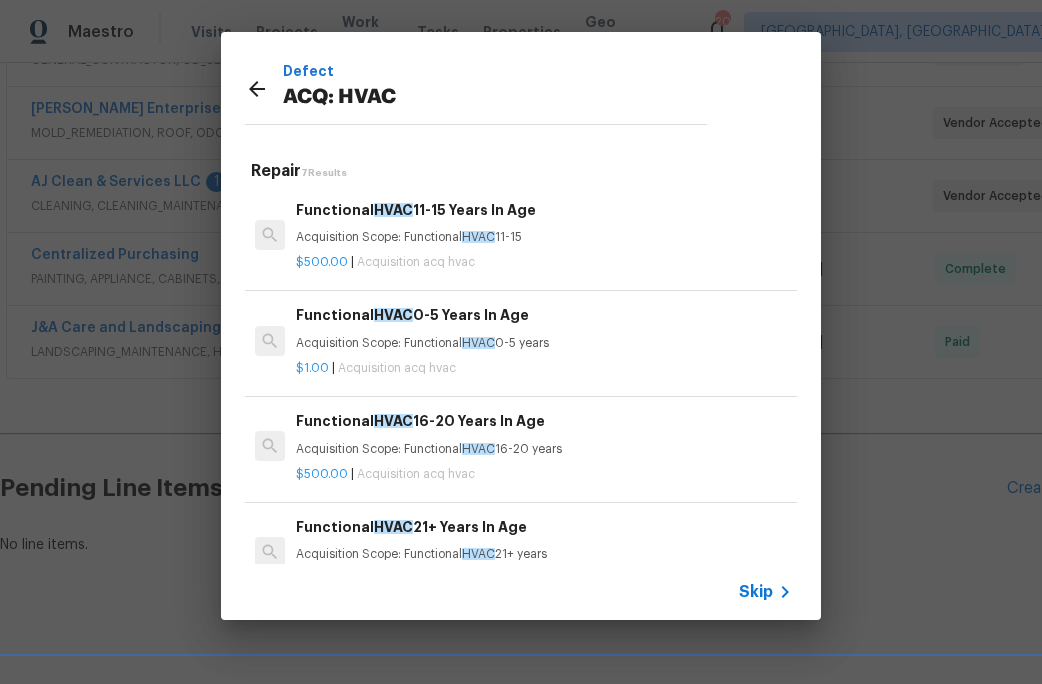 click 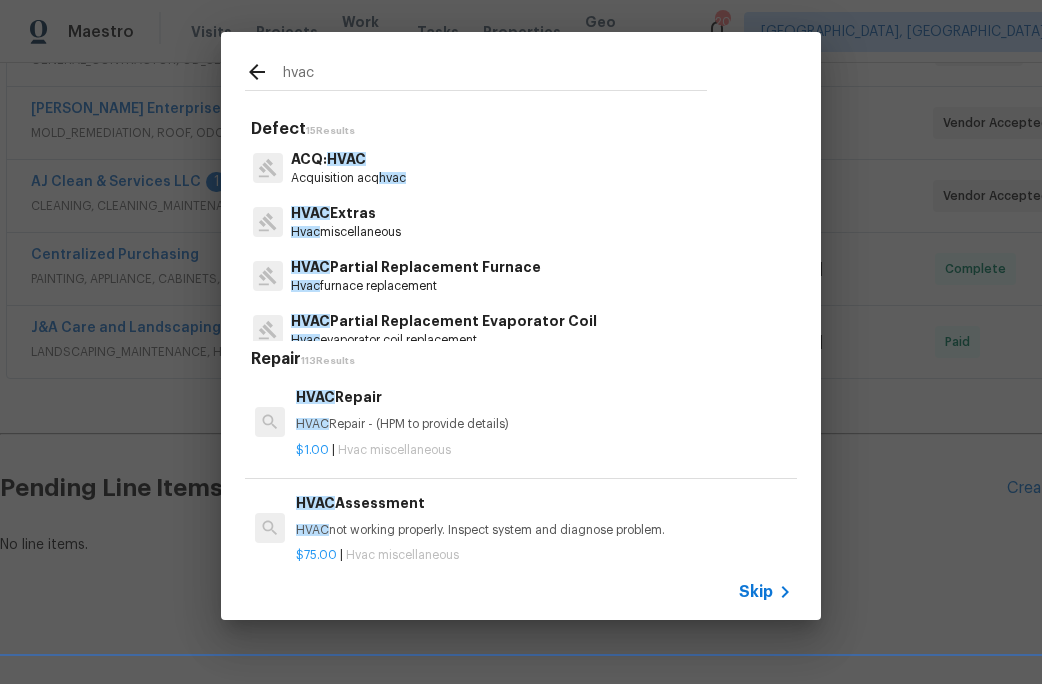 click on "Hvac  miscellaneous" at bounding box center (346, 232) 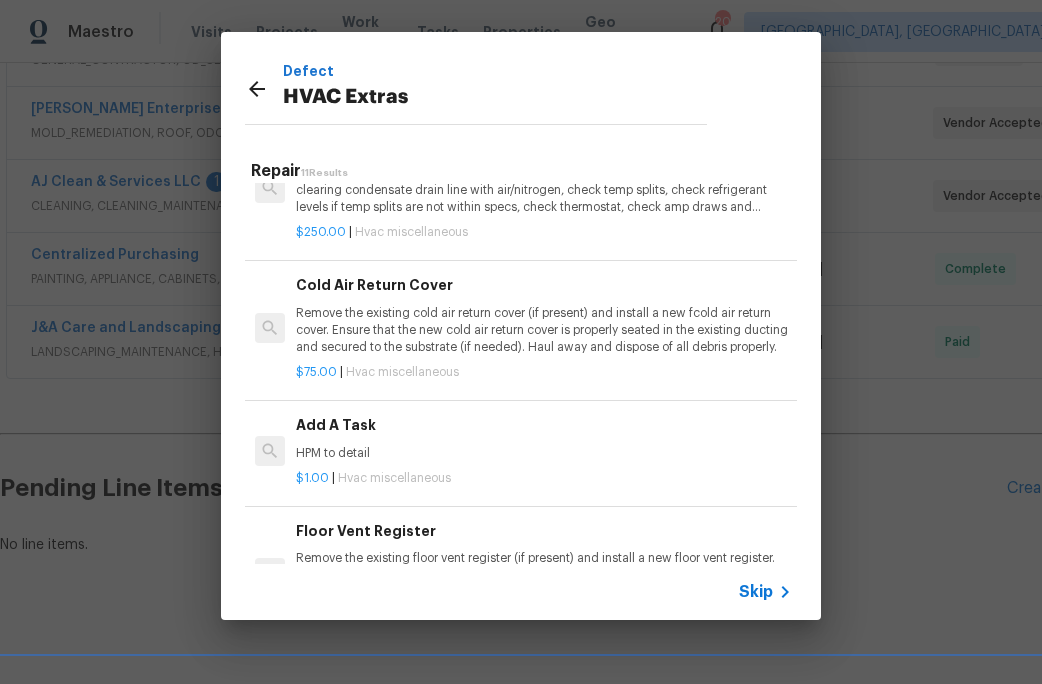 scroll, scrollTop: 595, scrollLeft: 0, axis: vertical 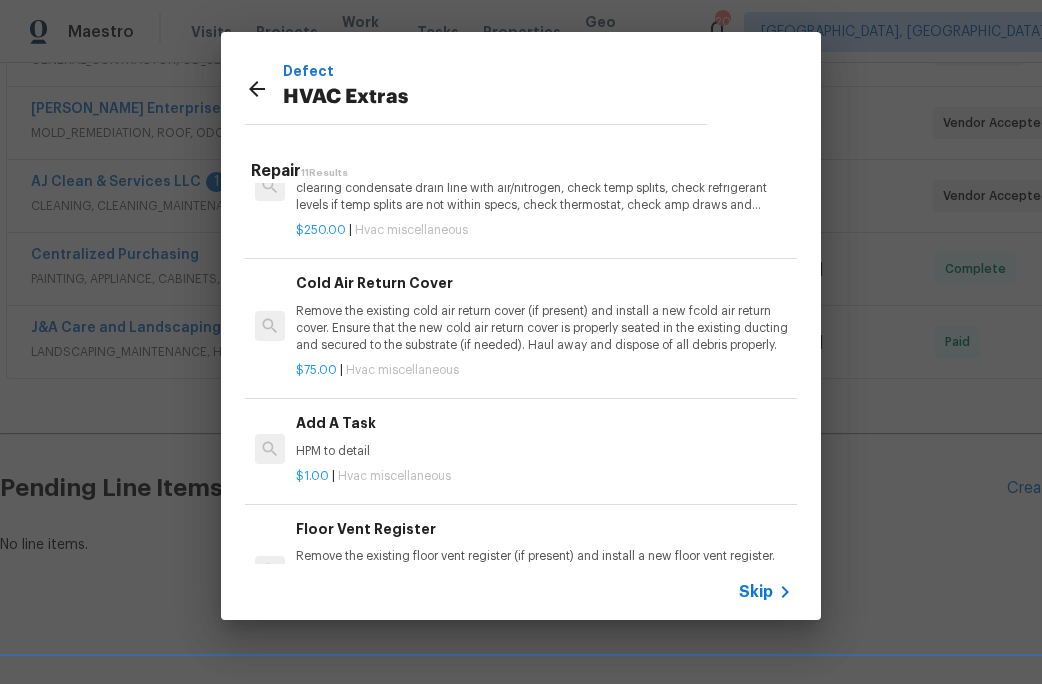 click on "HPM to detail" at bounding box center (544, 451) 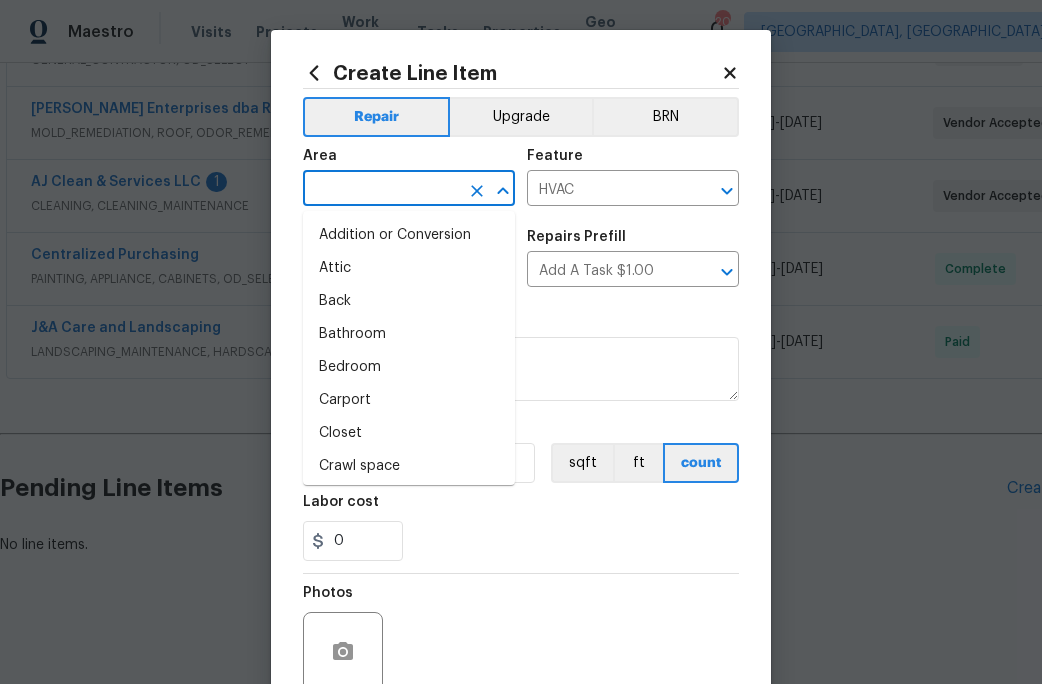 click at bounding box center [381, 190] 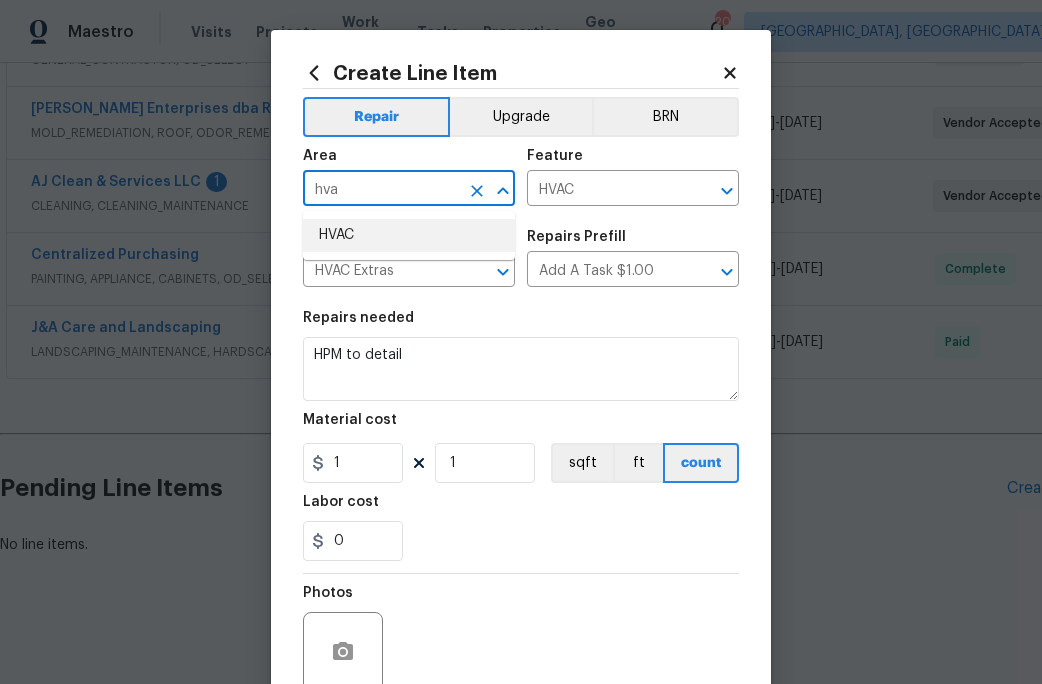 click on "HVAC" at bounding box center [409, 235] 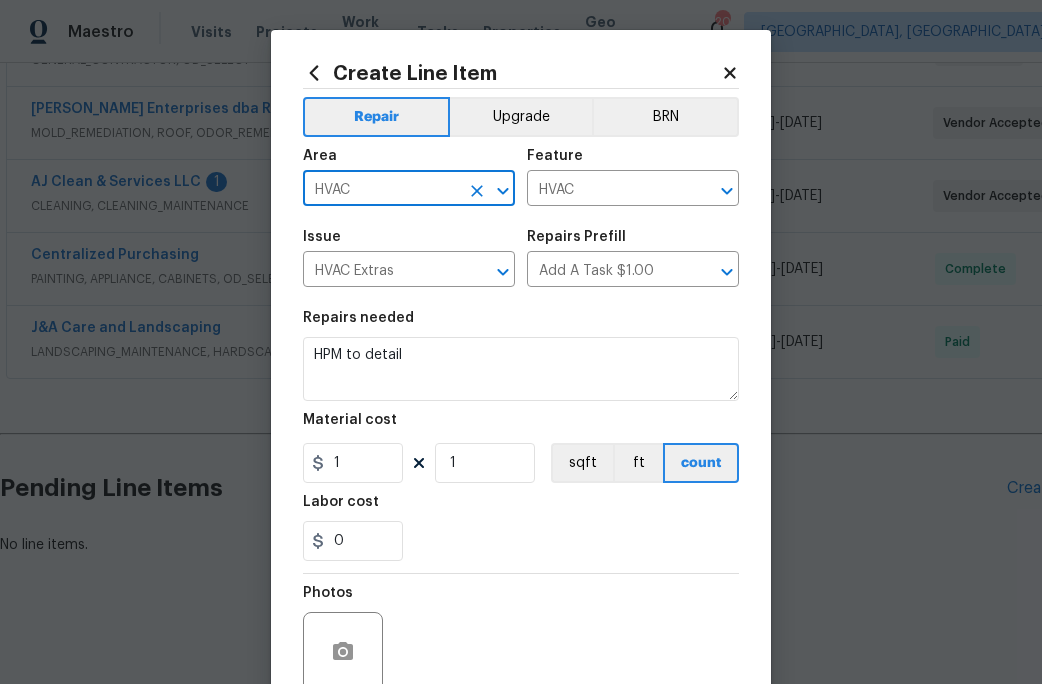 type on "HVAC" 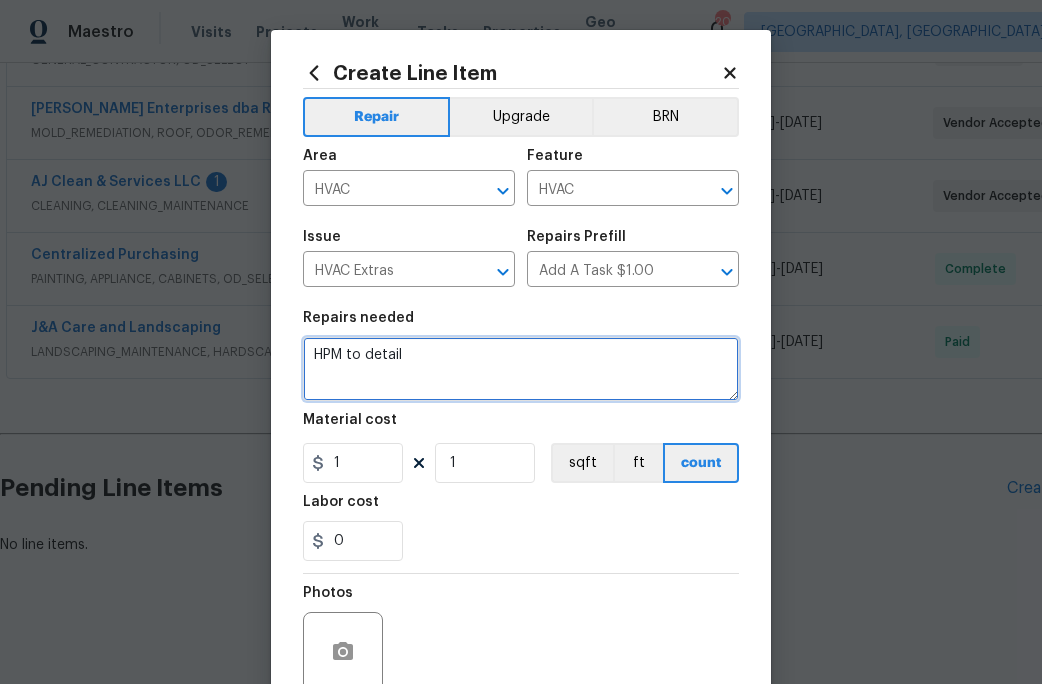 click on "HPM to detail" at bounding box center (521, 369) 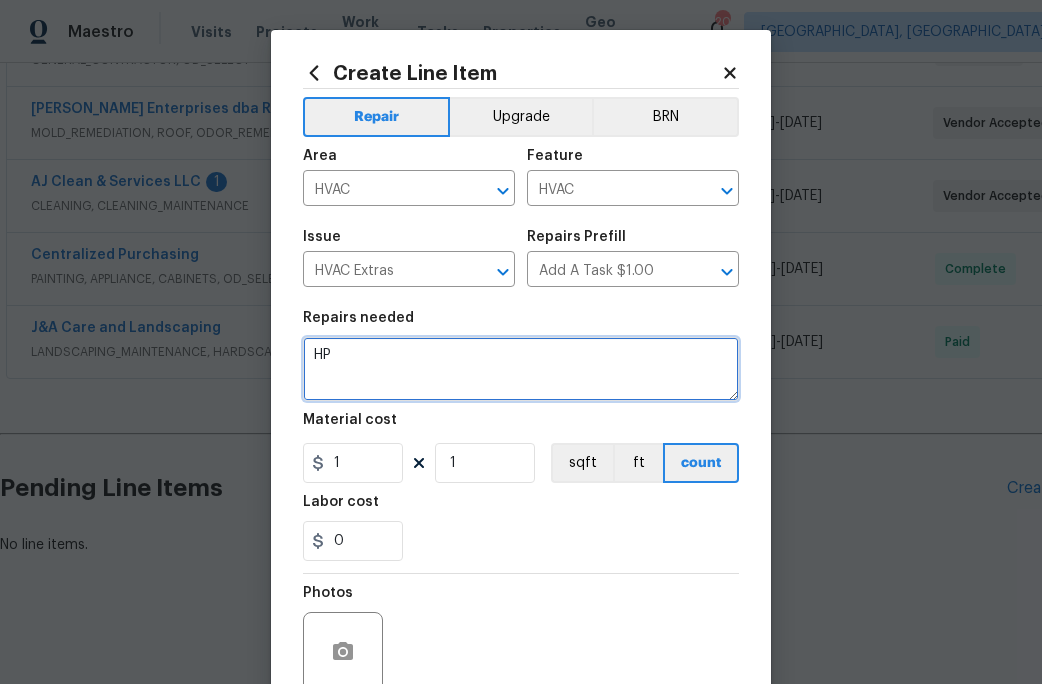 type on "H" 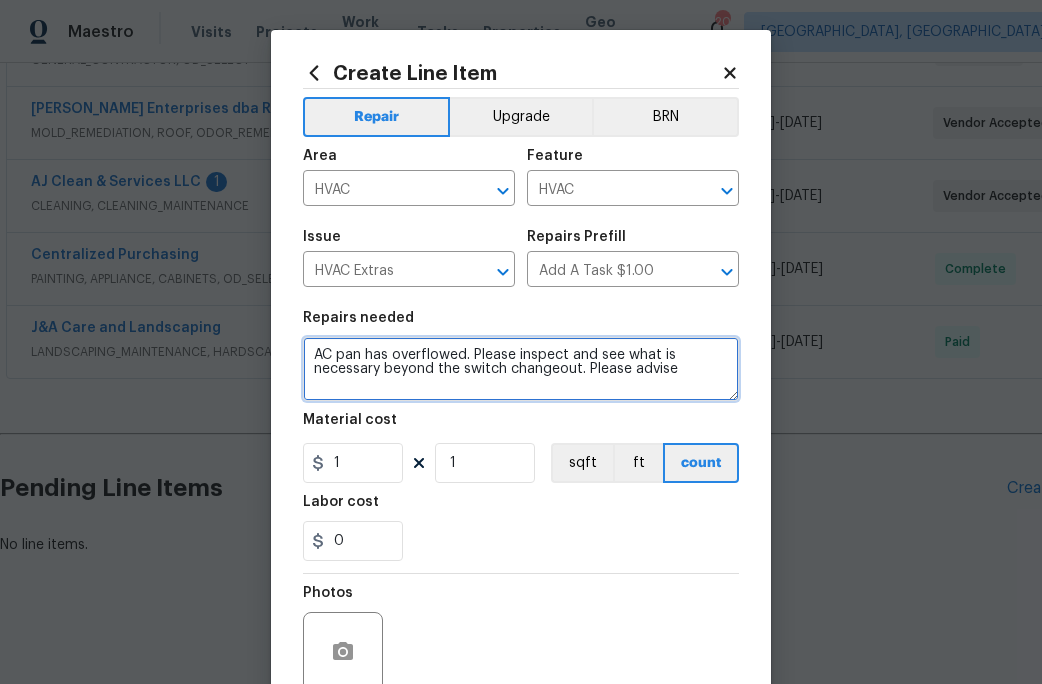 type on "AC pan has overflowed. Please inspect and see what is necessary beyond the switch changeout. Please advise" 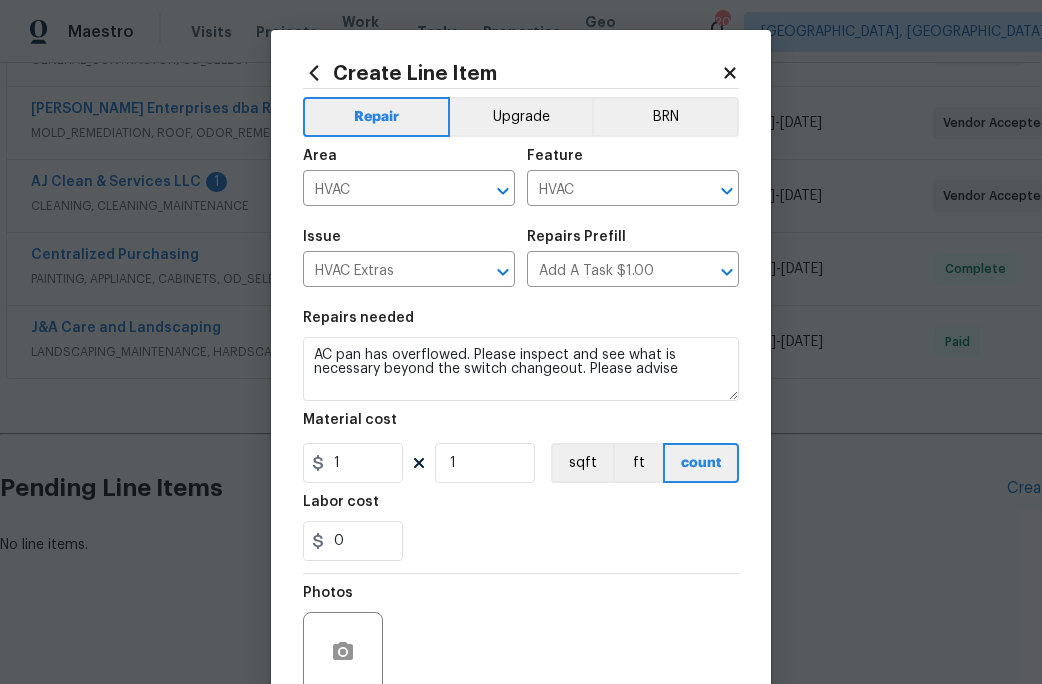 click on "Repairs needed AC pan has overflowed. Please inspect and see what is necessary beyond the switch changeout. Please advise Material cost 1 1 sqft ft count Labor cost 0" at bounding box center (521, 436) 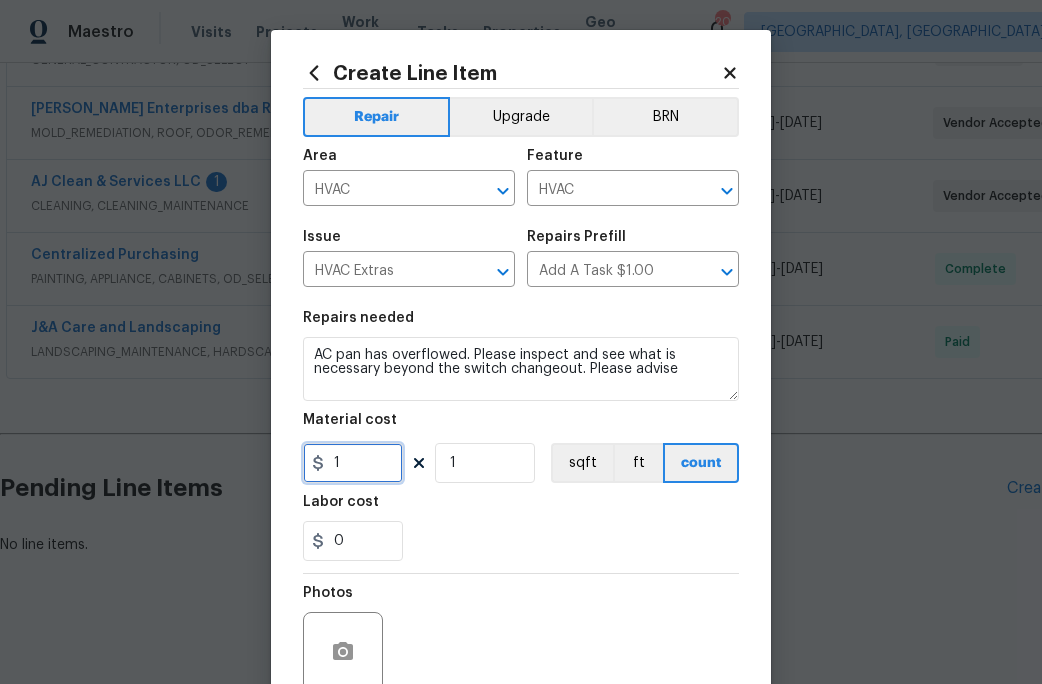 click on "1" at bounding box center [353, 463] 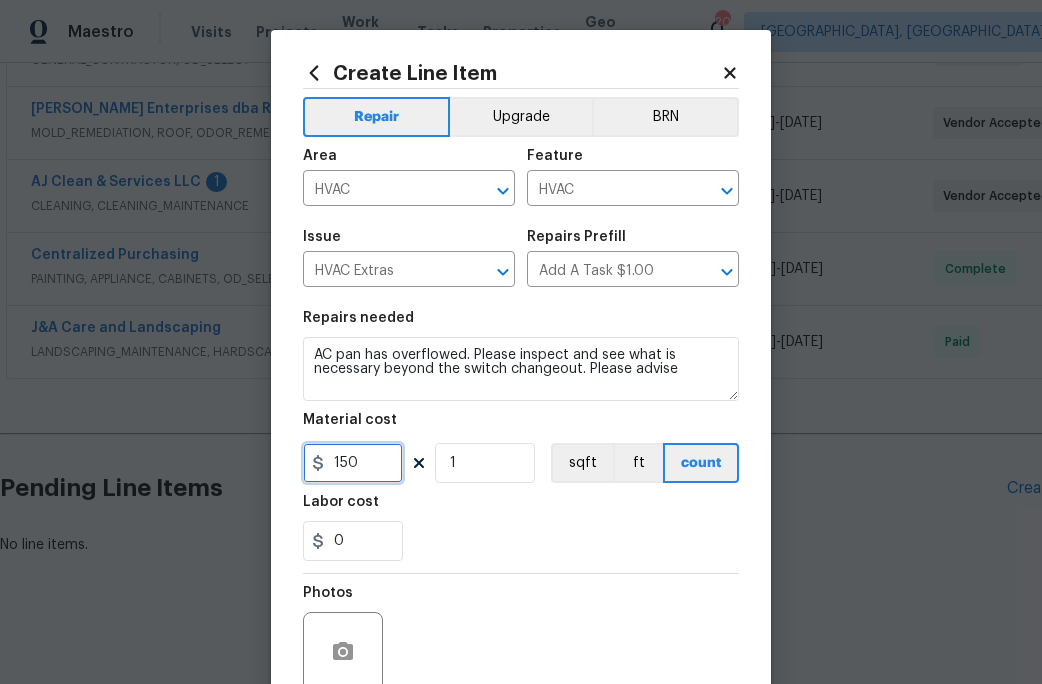 type on "150" 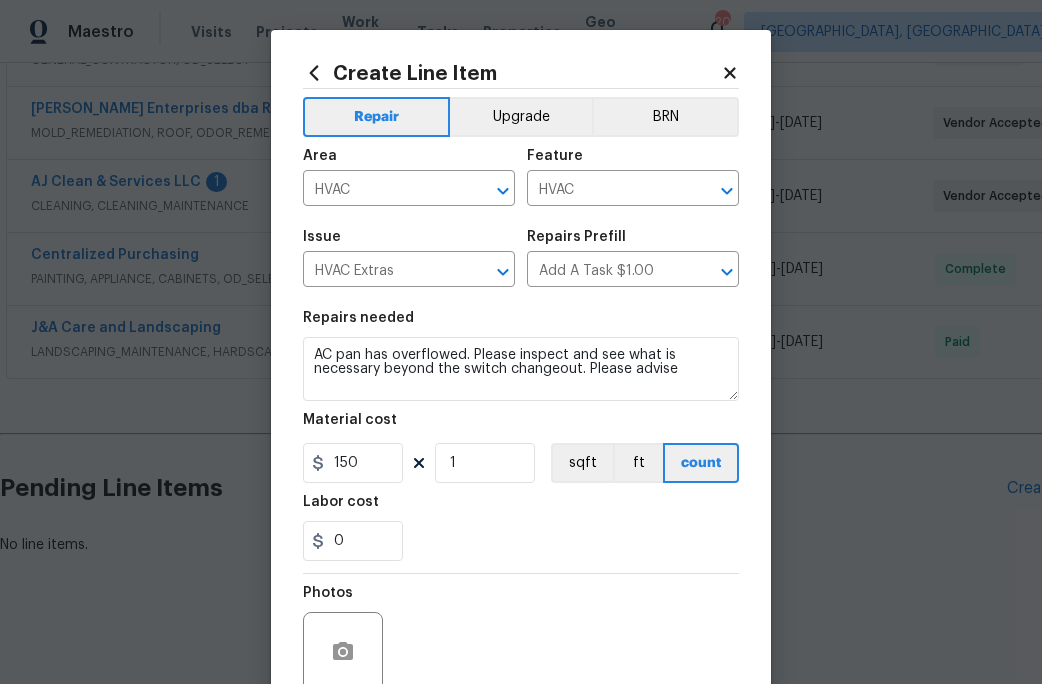 click on "Labor cost" at bounding box center [521, 508] 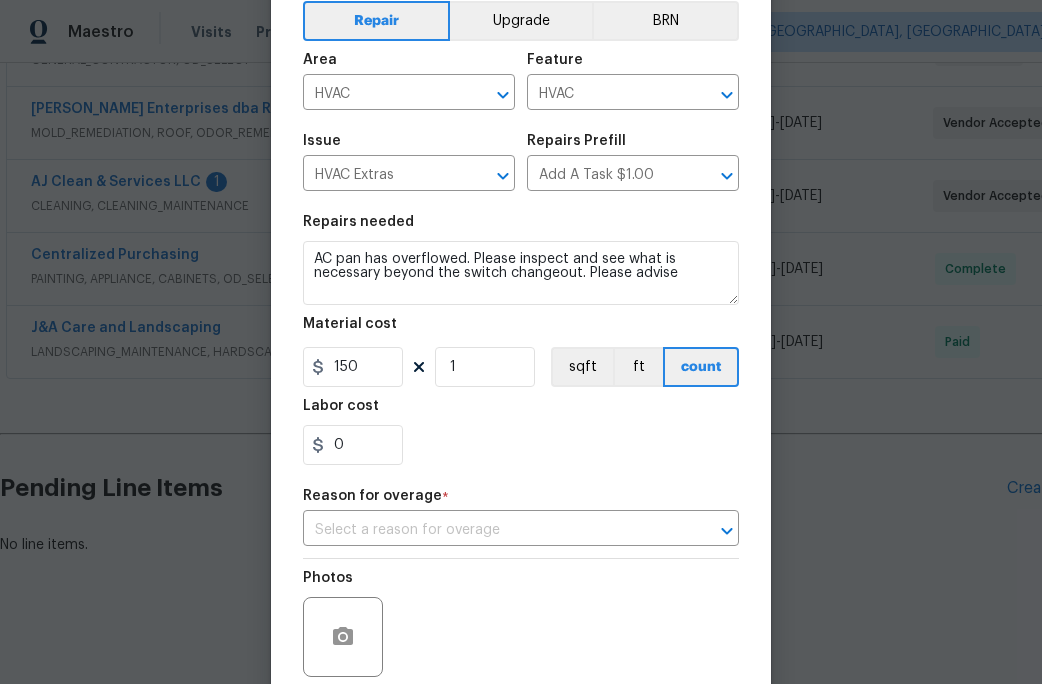 scroll, scrollTop: 232, scrollLeft: 0, axis: vertical 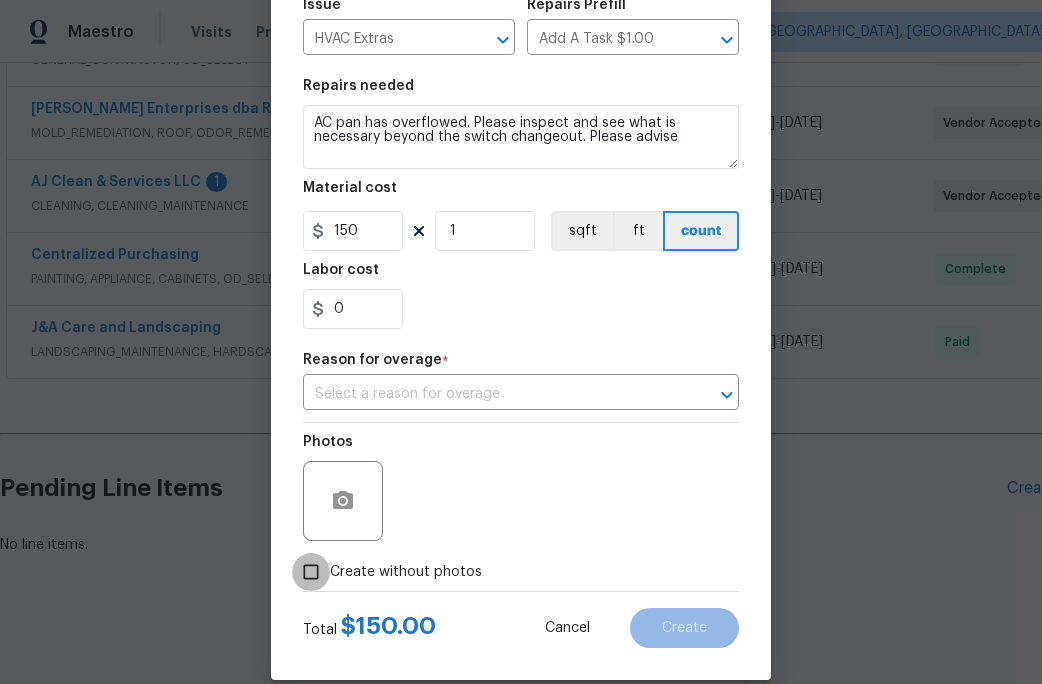 click on "Create without photos" at bounding box center [311, 572] 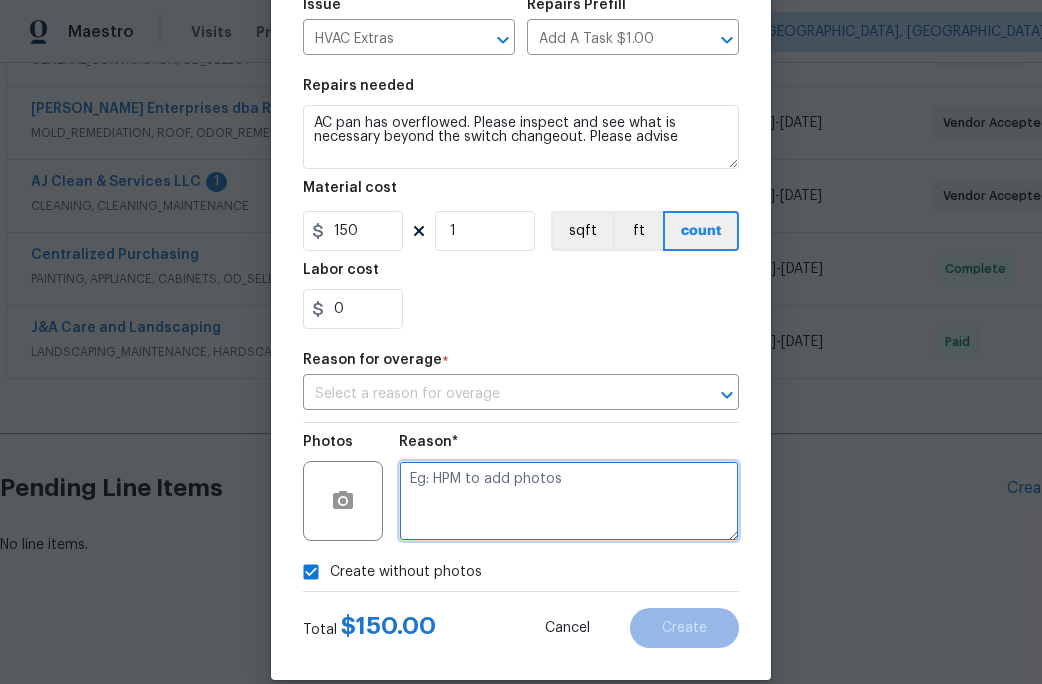 click at bounding box center [569, 501] 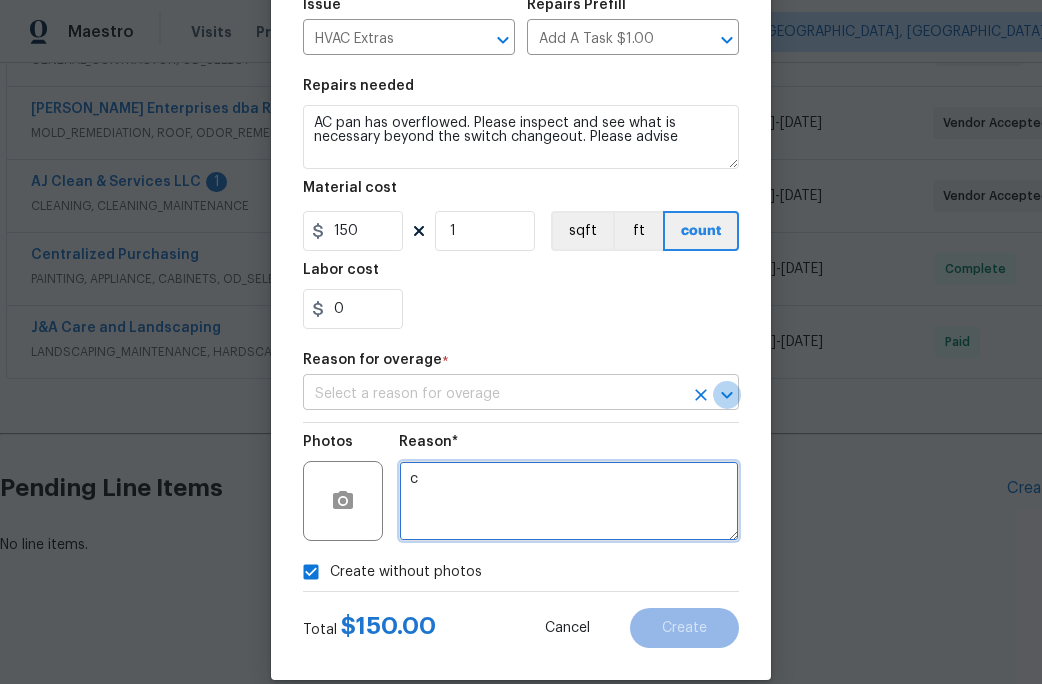 click 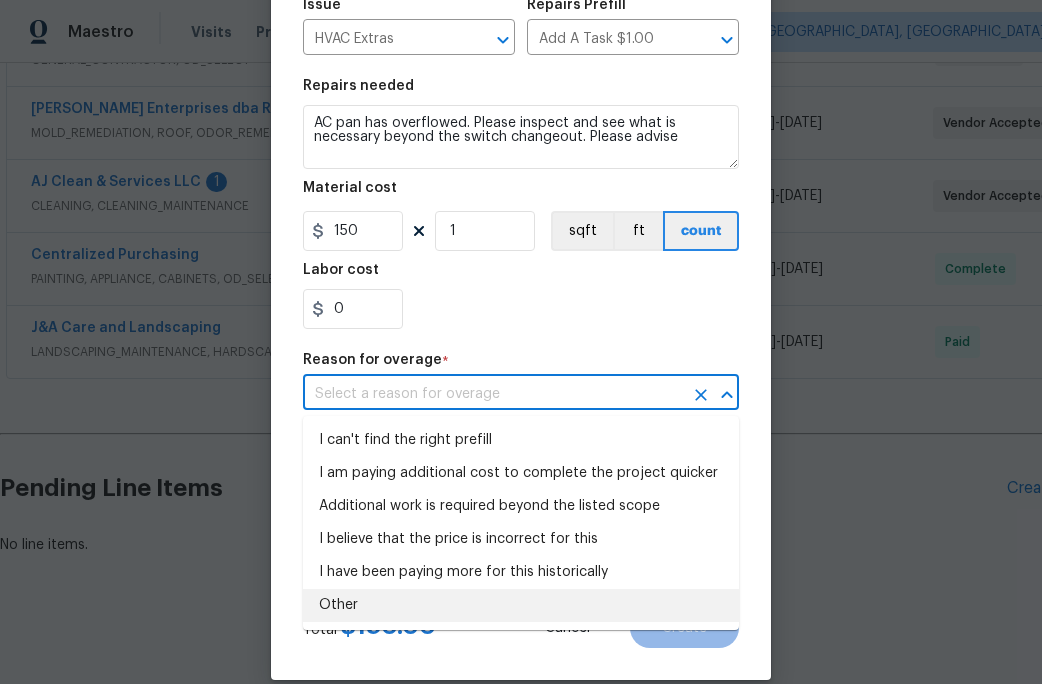 click on "Other" at bounding box center [521, 605] 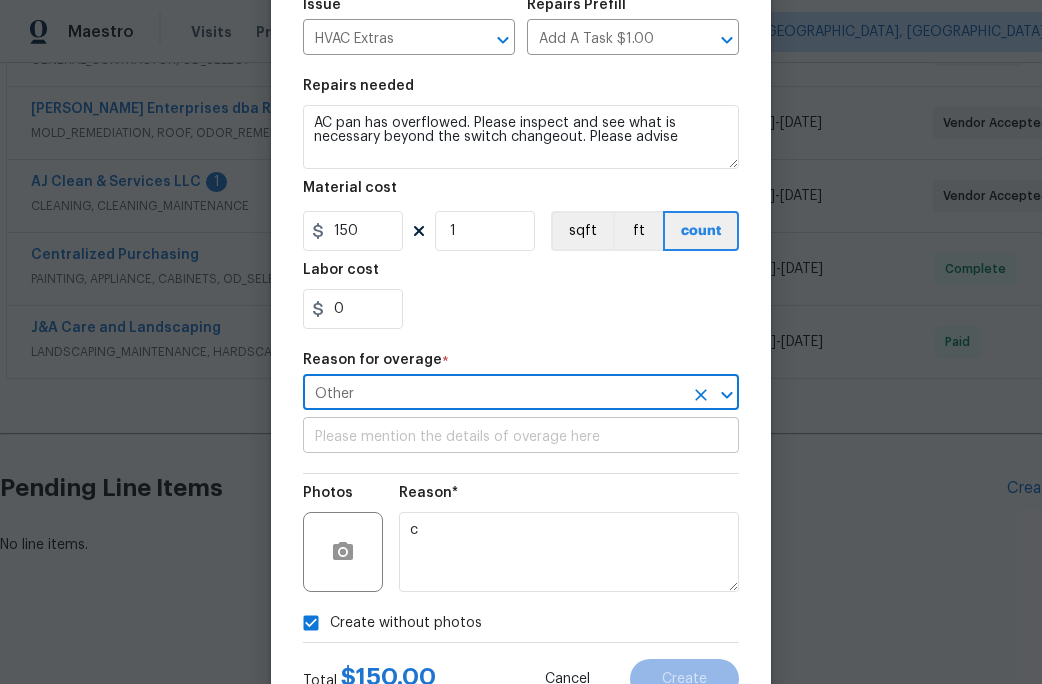 click at bounding box center [521, 437] 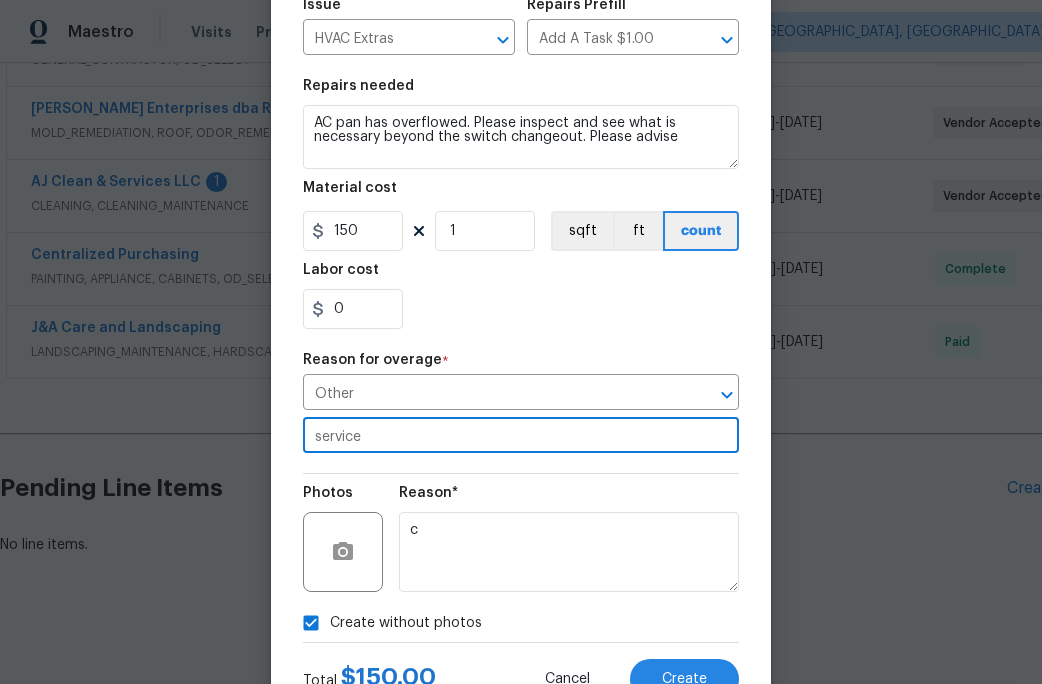 click on "service" at bounding box center (521, 437) 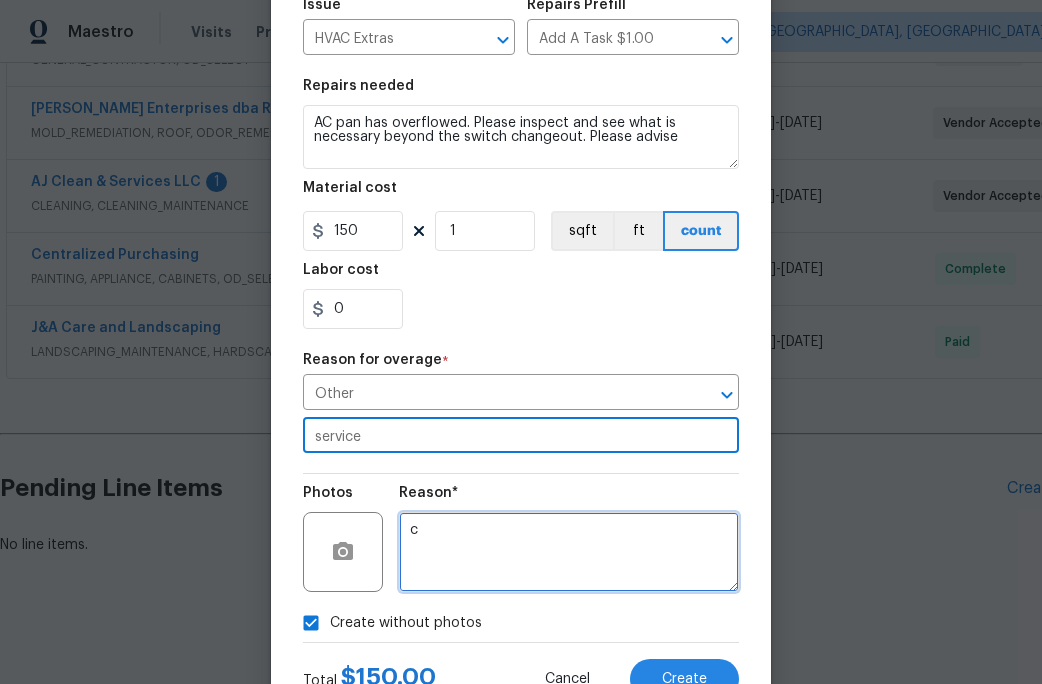 click on "c" at bounding box center (569, 552) 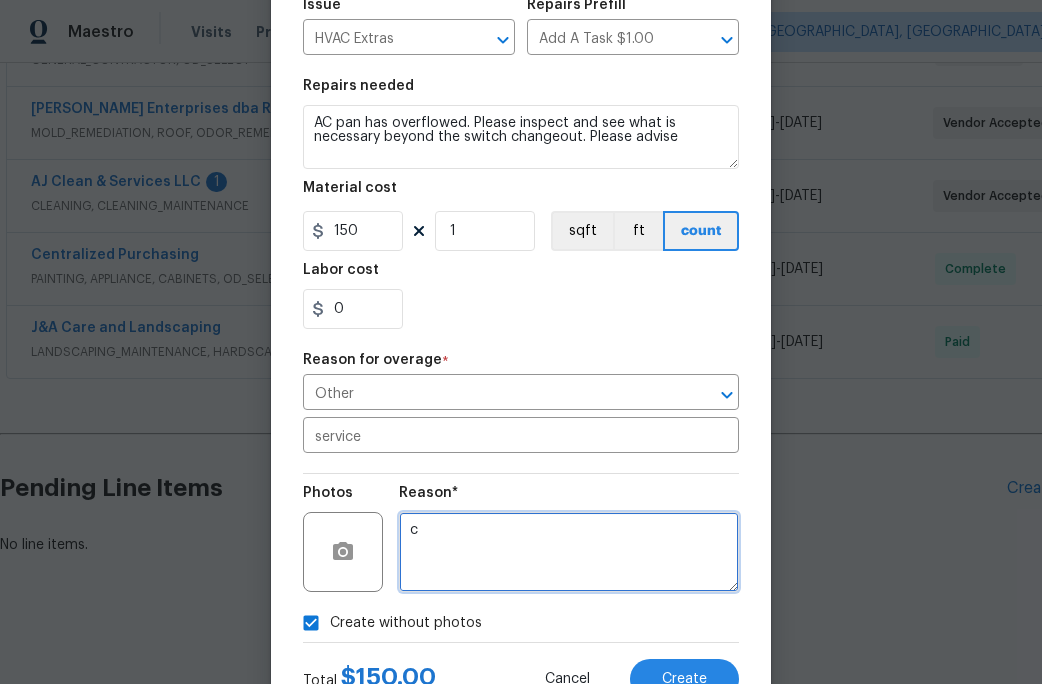 scroll, scrollTop: 311, scrollLeft: 0, axis: vertical 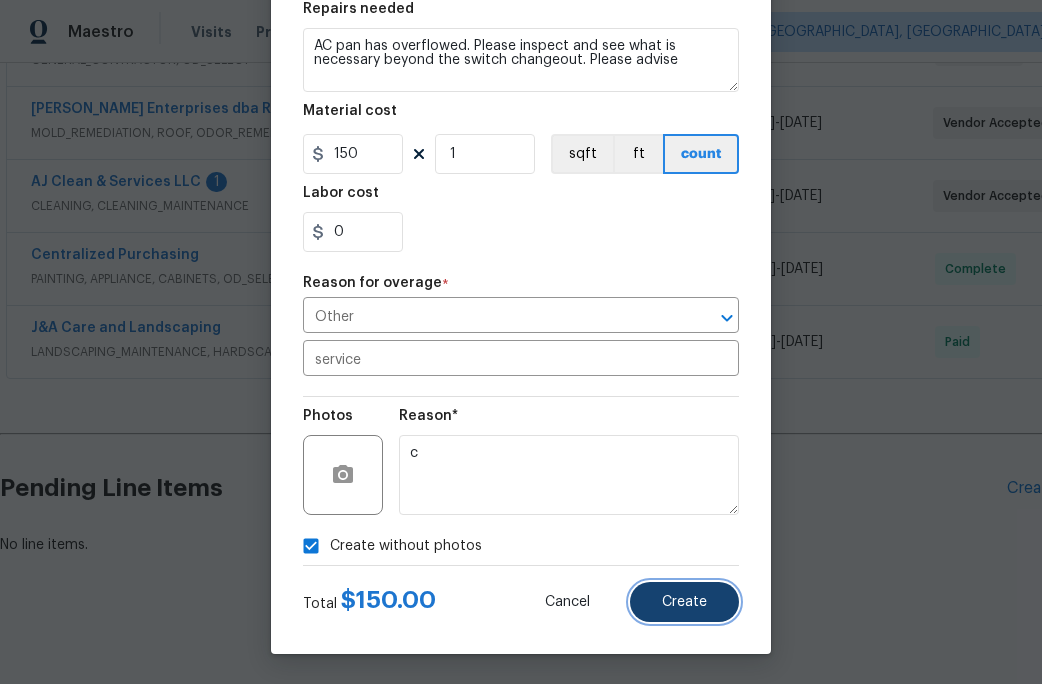 click on "Create" at bounding box center [684, 602] 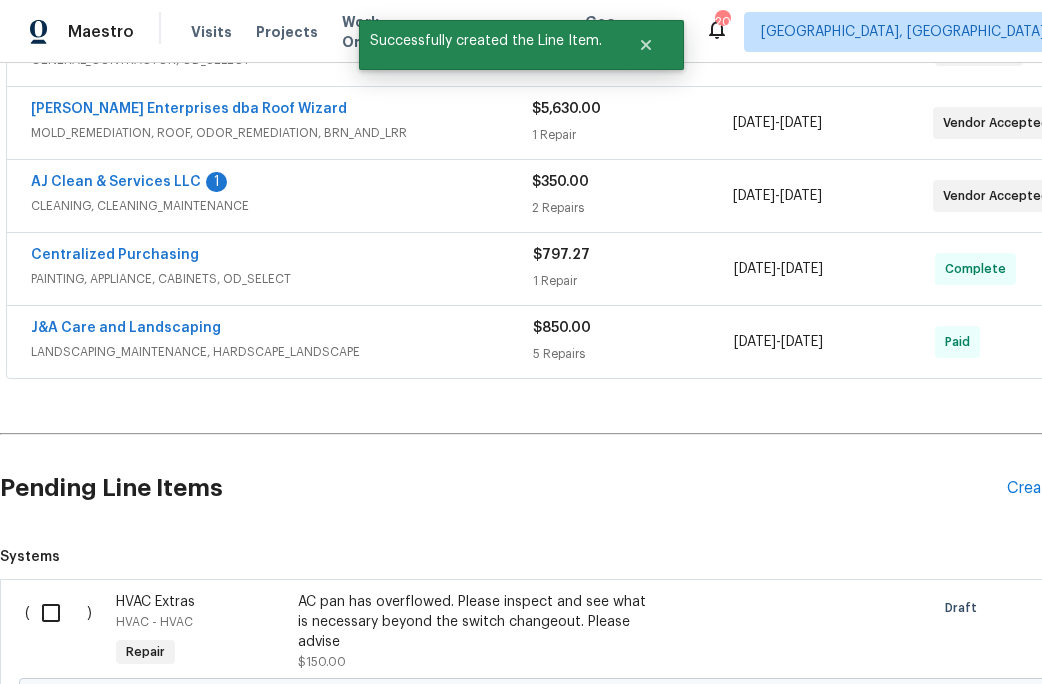 click at bounding box center (58, 613) 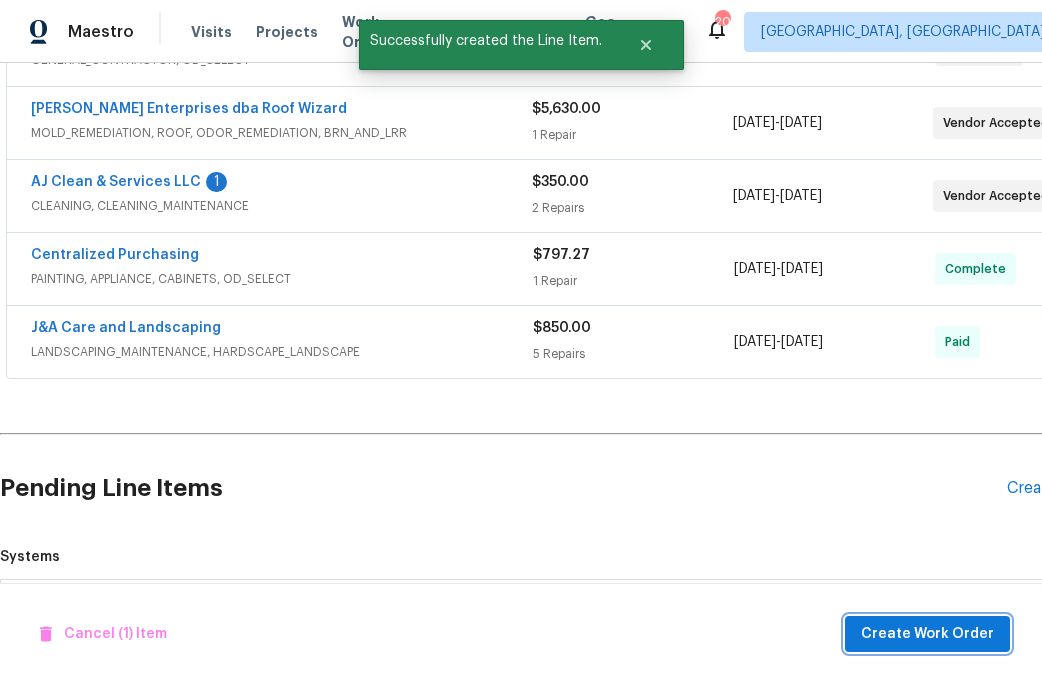 click on "Create Work Order" at bounding box center (927, 634) 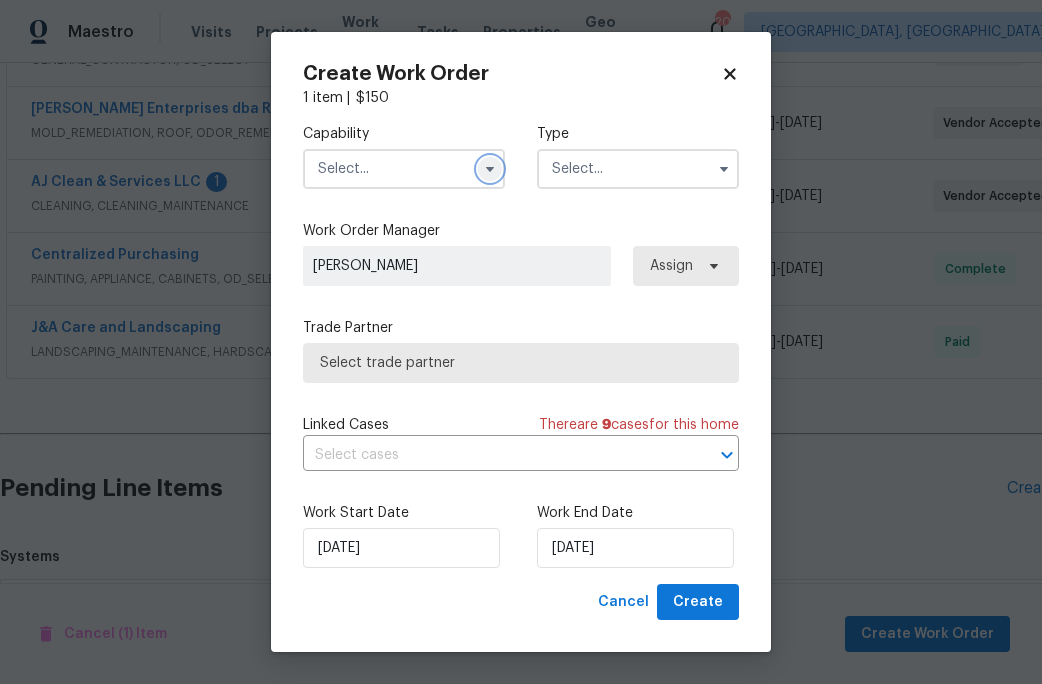 click at bounding box center (490, 169) 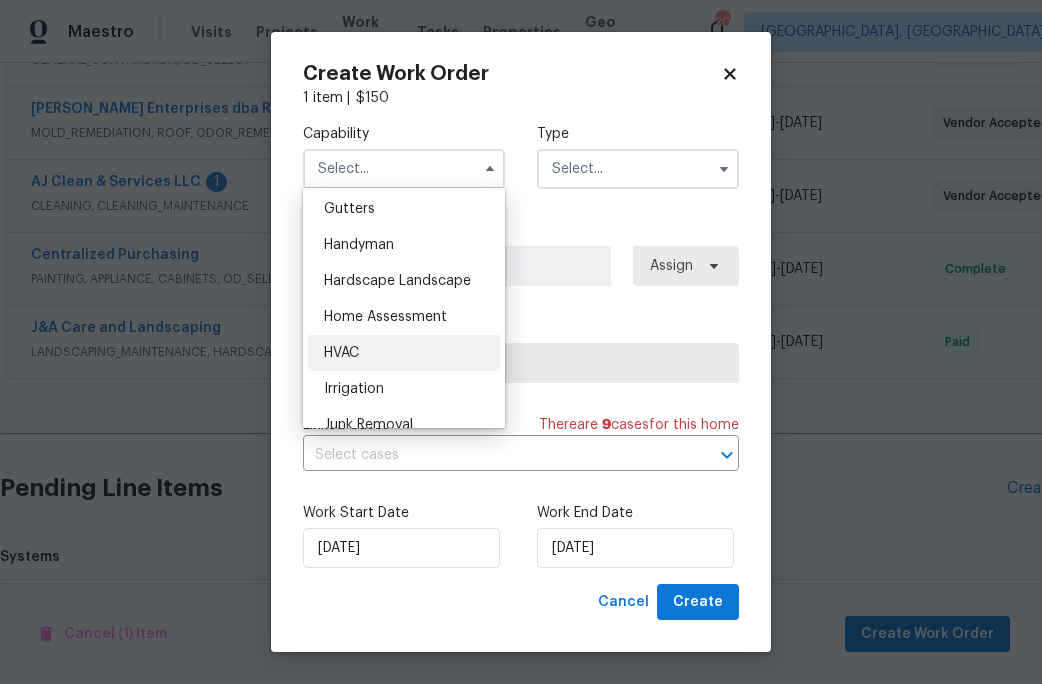 scroll, scrollTop: 1067, scrollLeft: 0, axis: vertical 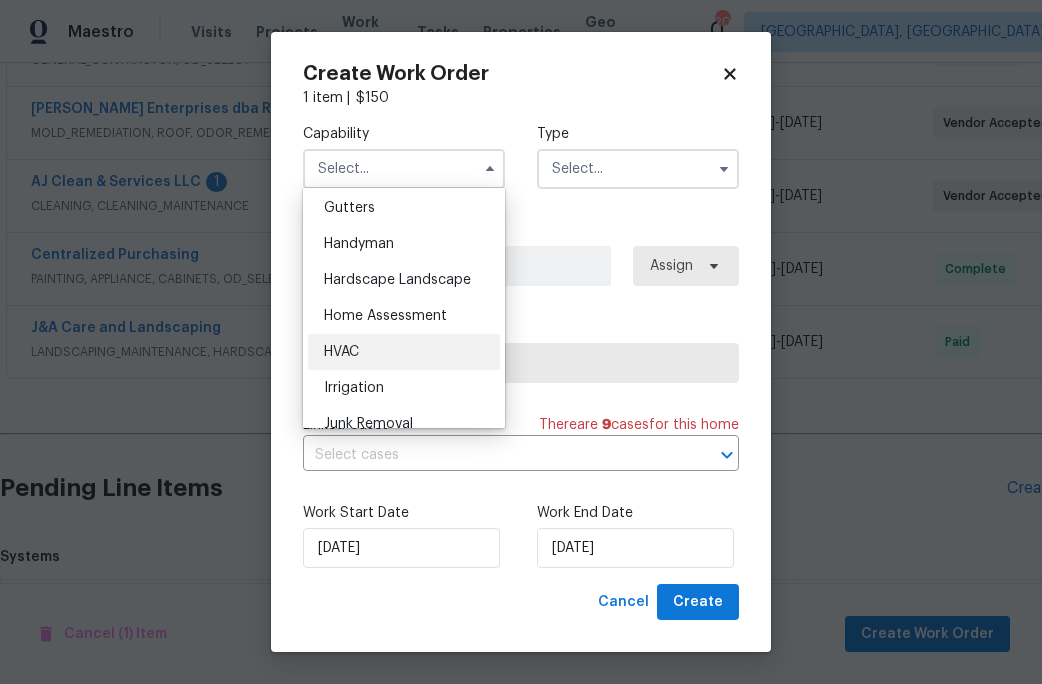 click on "HVAC" at bounding box center [341, 352] 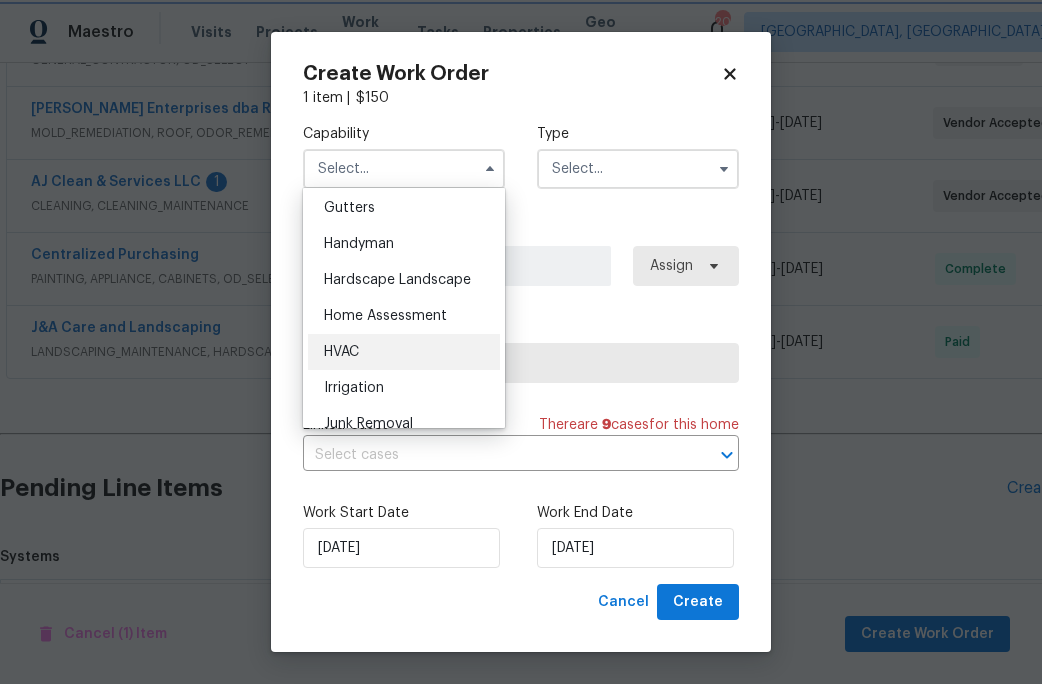 type on "HVAC" 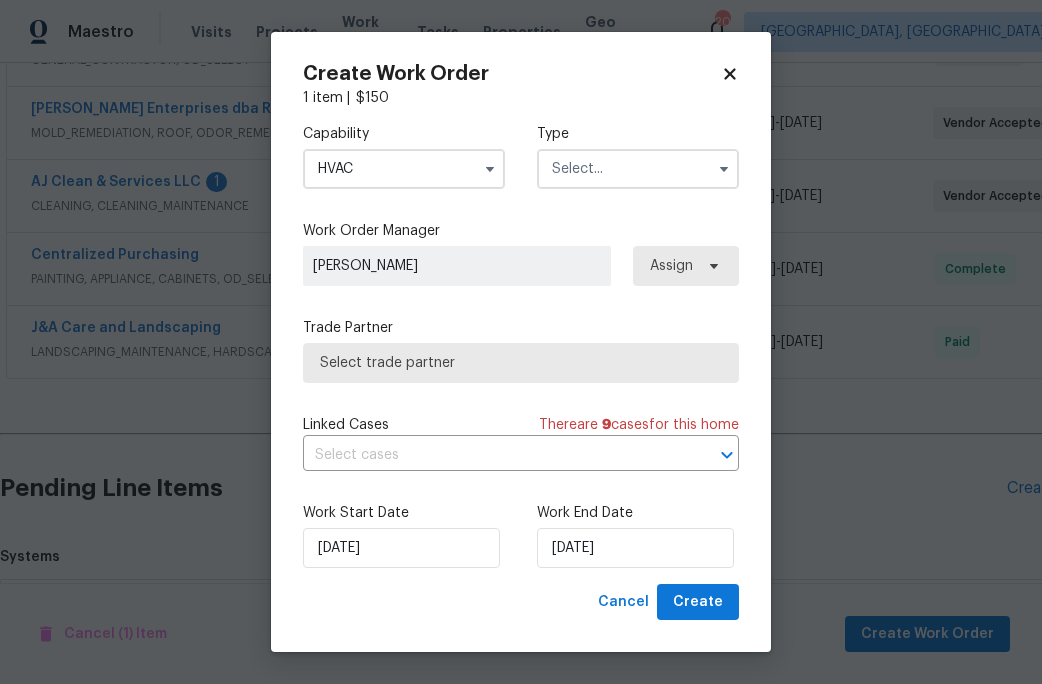 click at bounding box center [638, 169] 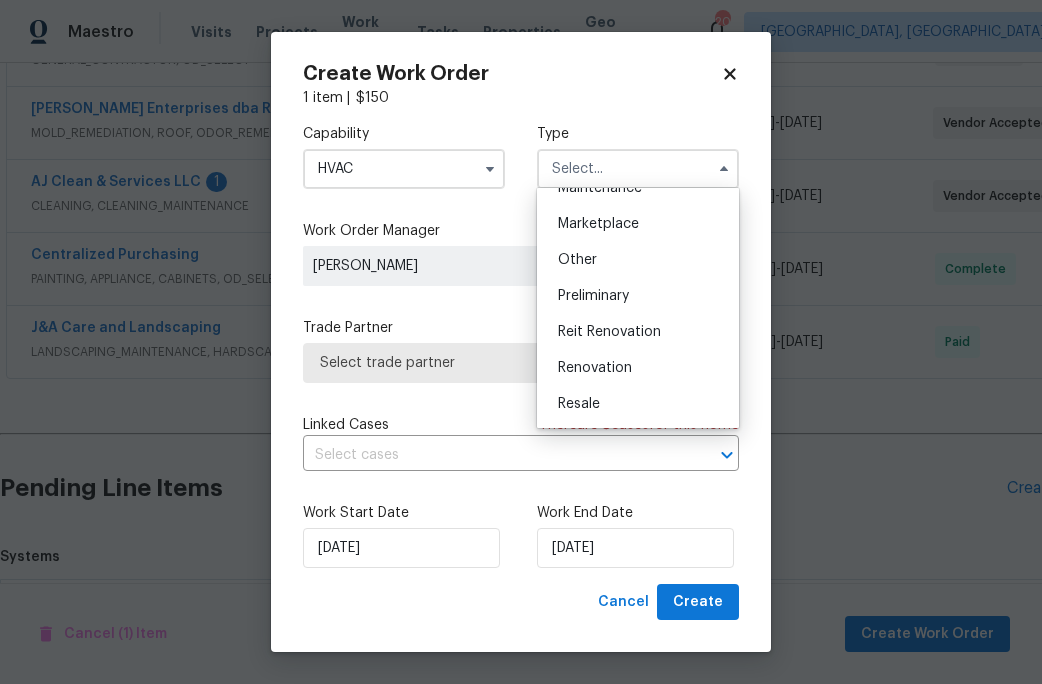 scroll, scrollTop: 356, scrollLeft: 0, axis: vertical 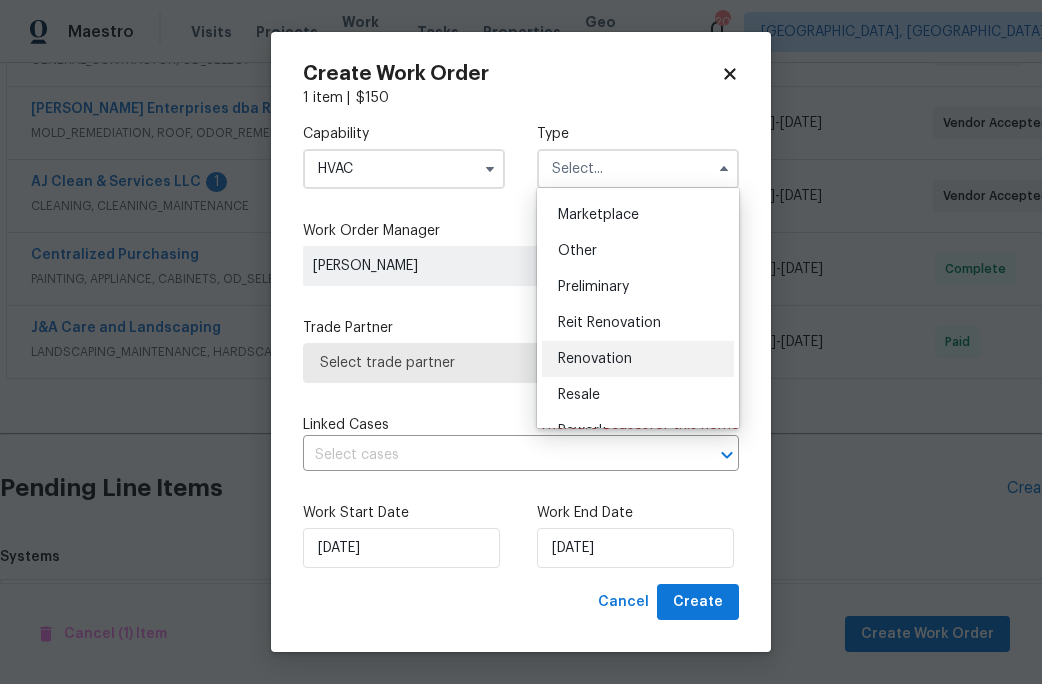 click on "Renovation" at bounding box center (595, 359) 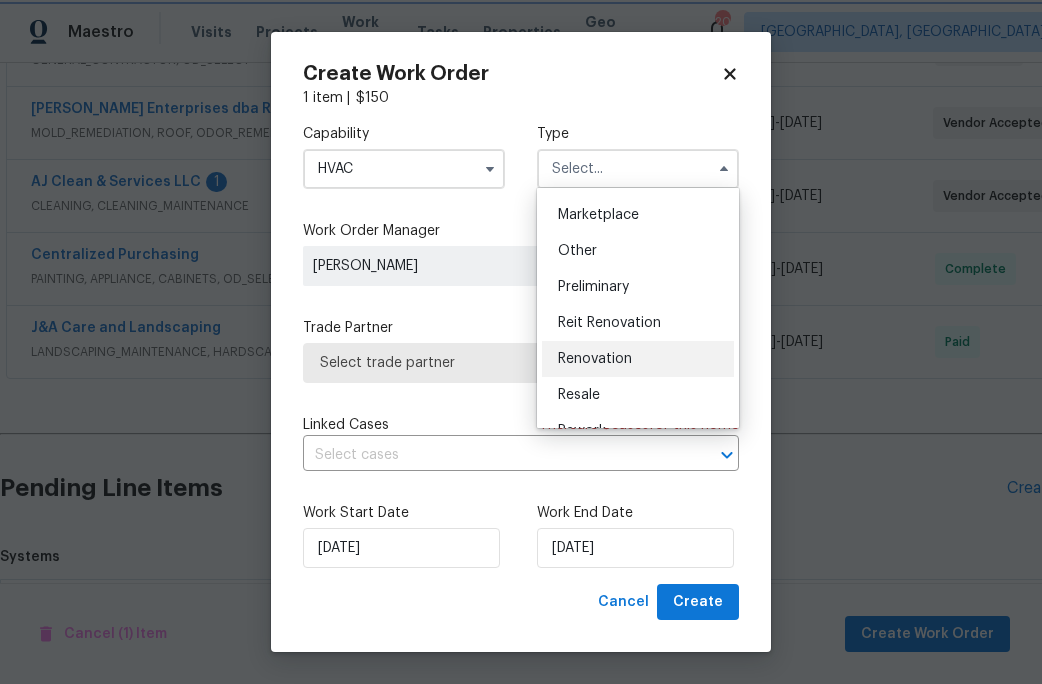type on "Renovation" 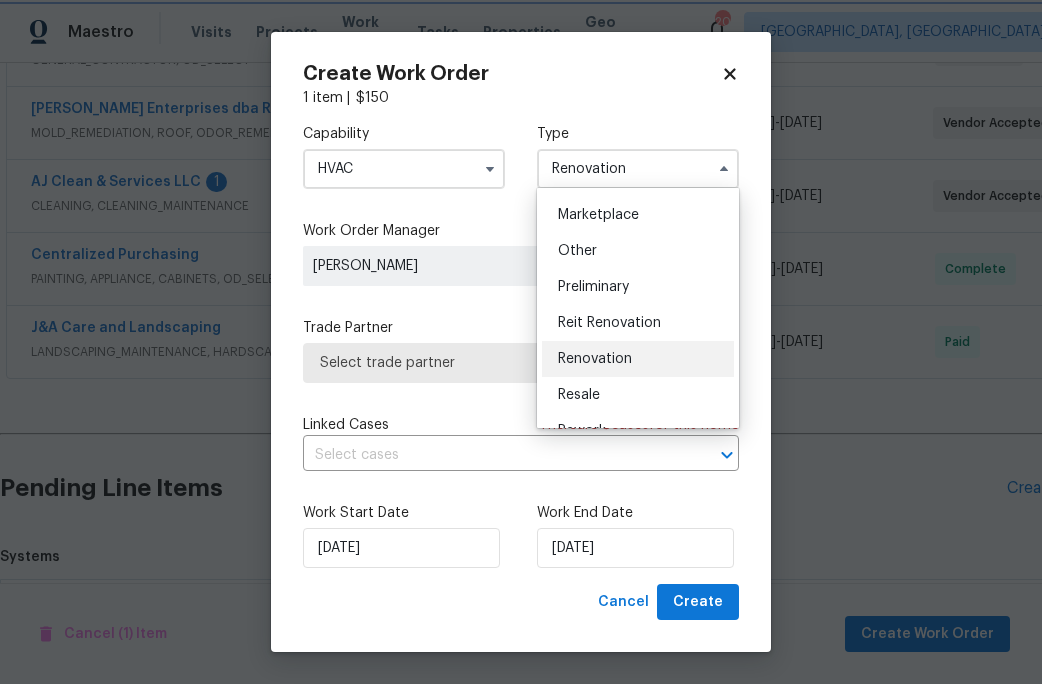 scroll, scrollTop: 0, scrollLeft: 0, axis: both 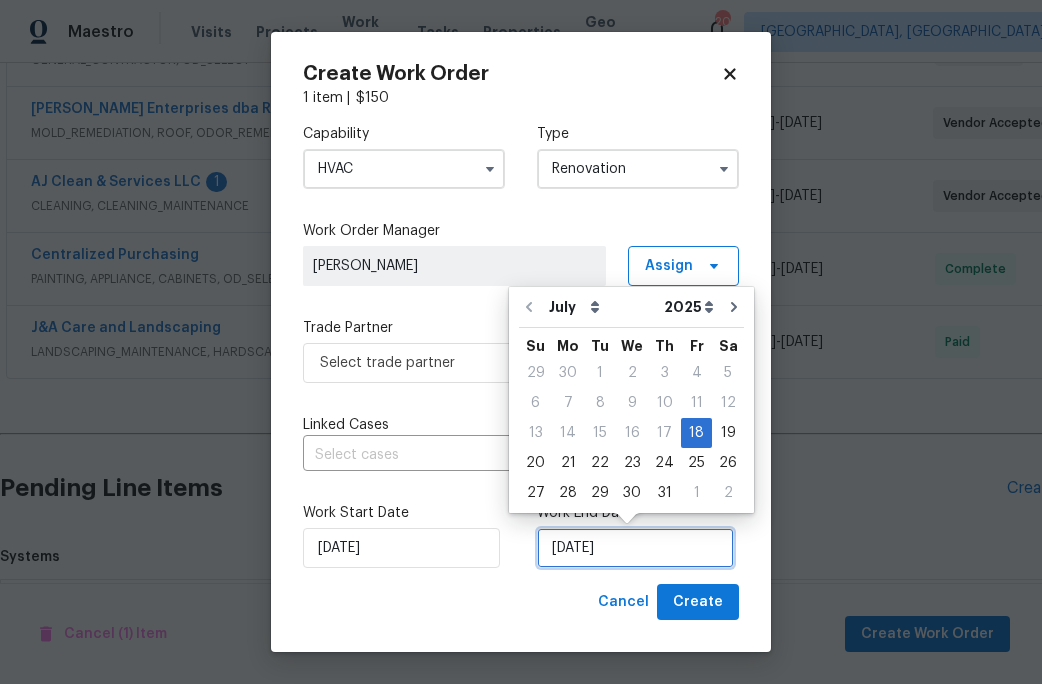 click on "[DATE]" at bounding box center [635, 548] 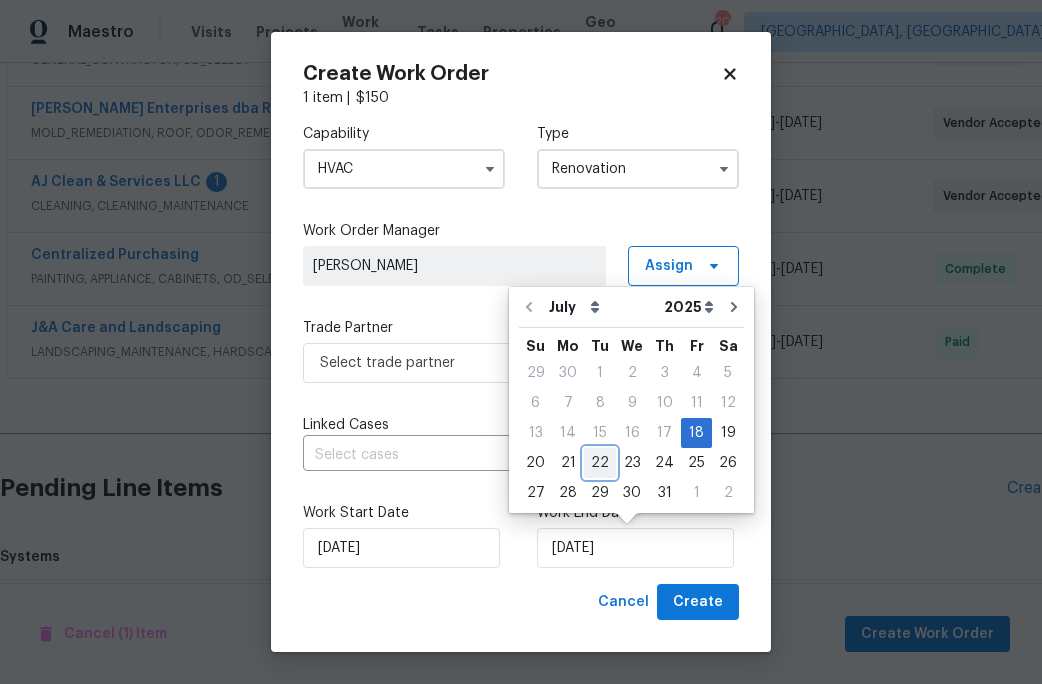 click on "22" at bounding box center [600, 463] 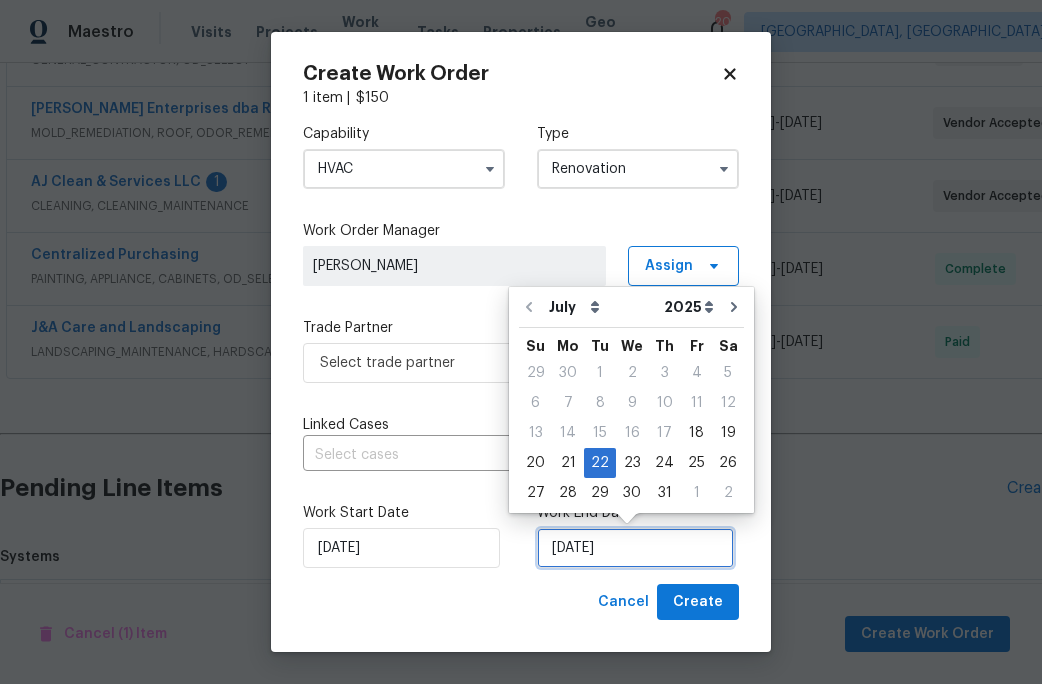 click on "[DATE]" at bounding box center [635, 548] 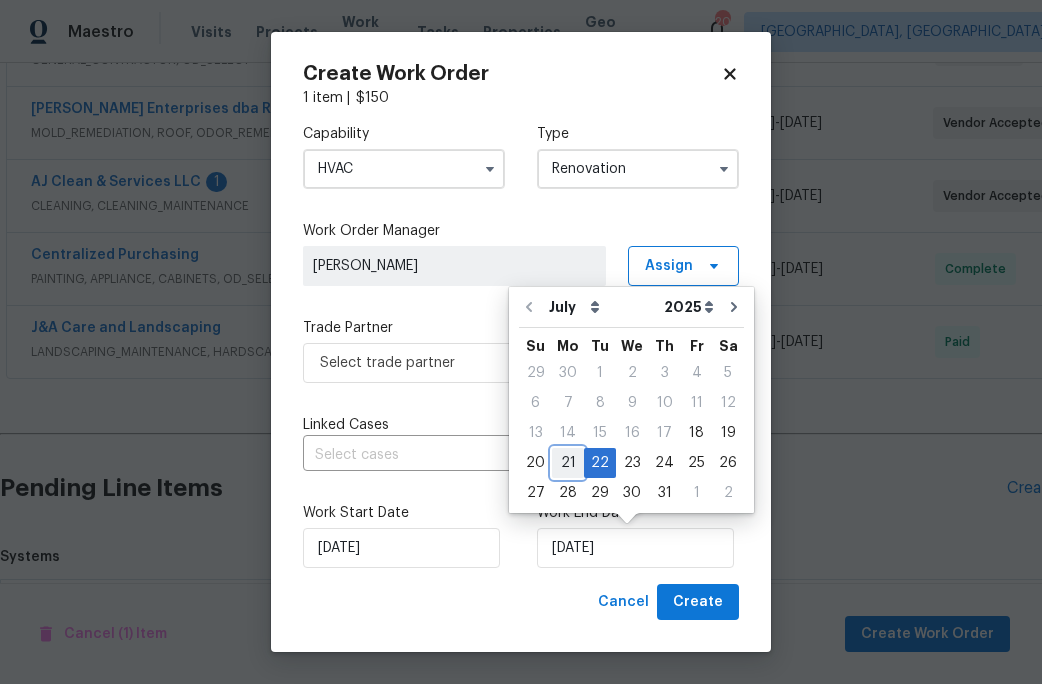 click on "21" at bounding box center (568, 463) 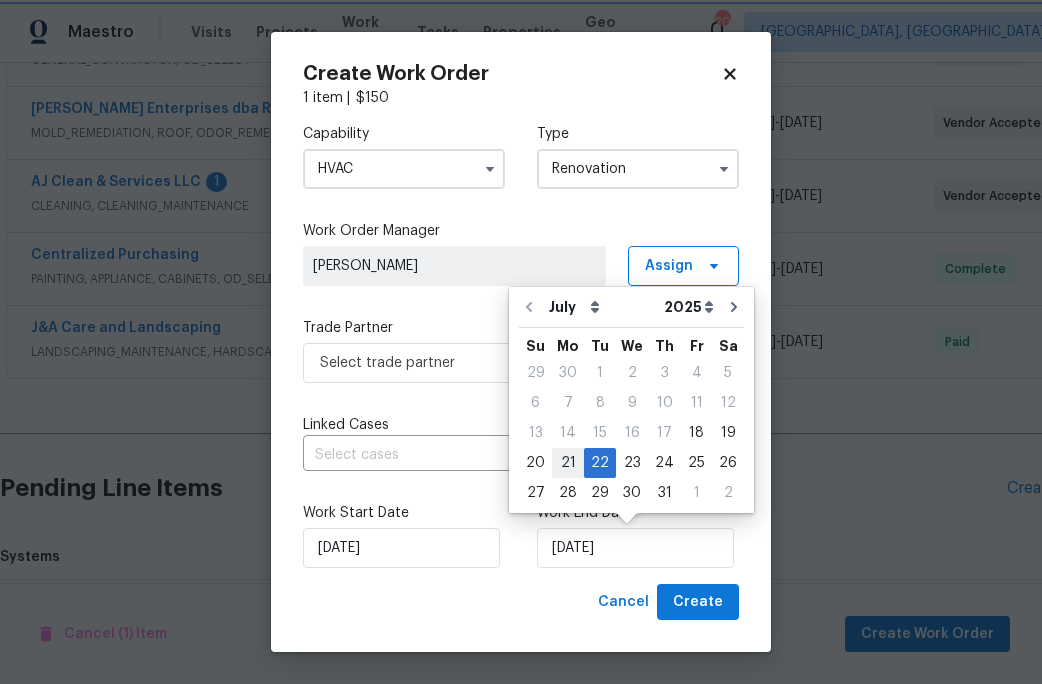 type on "[DATE]" 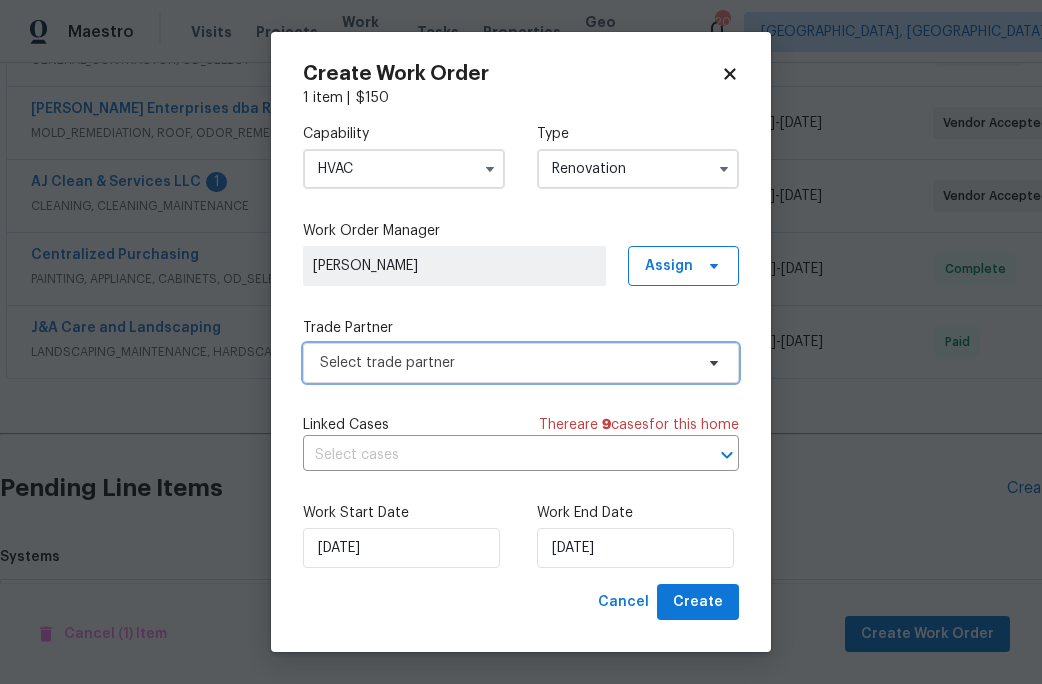 click on "Select trade partner" at bounding box center [506, 363] 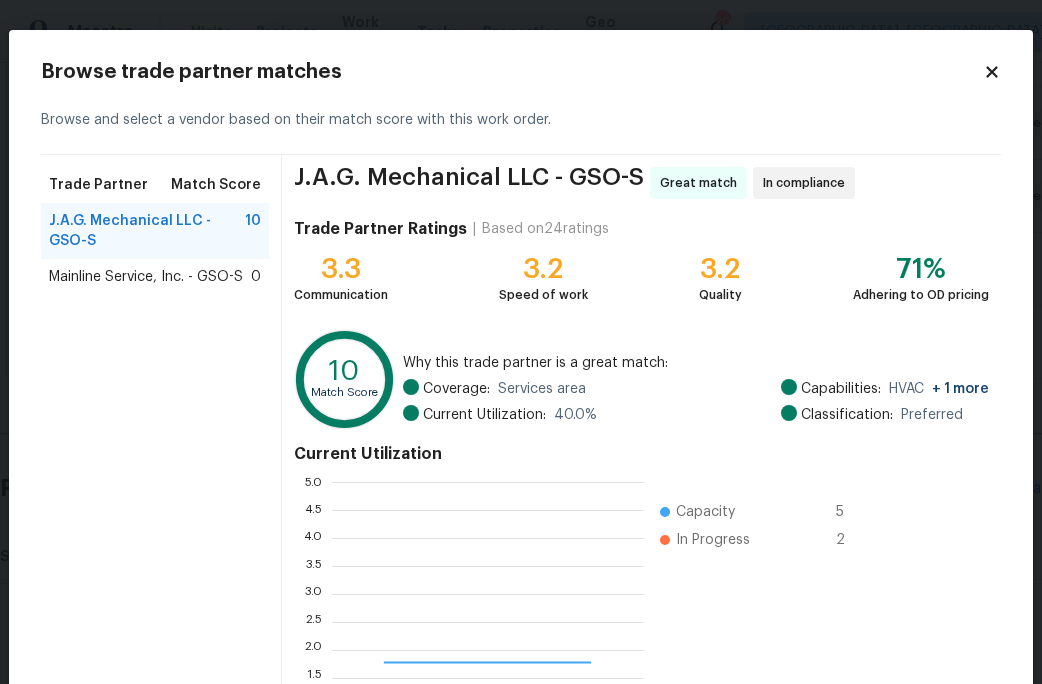 scroll, scrollTop: 2, scrollLeft: 1, axis: both 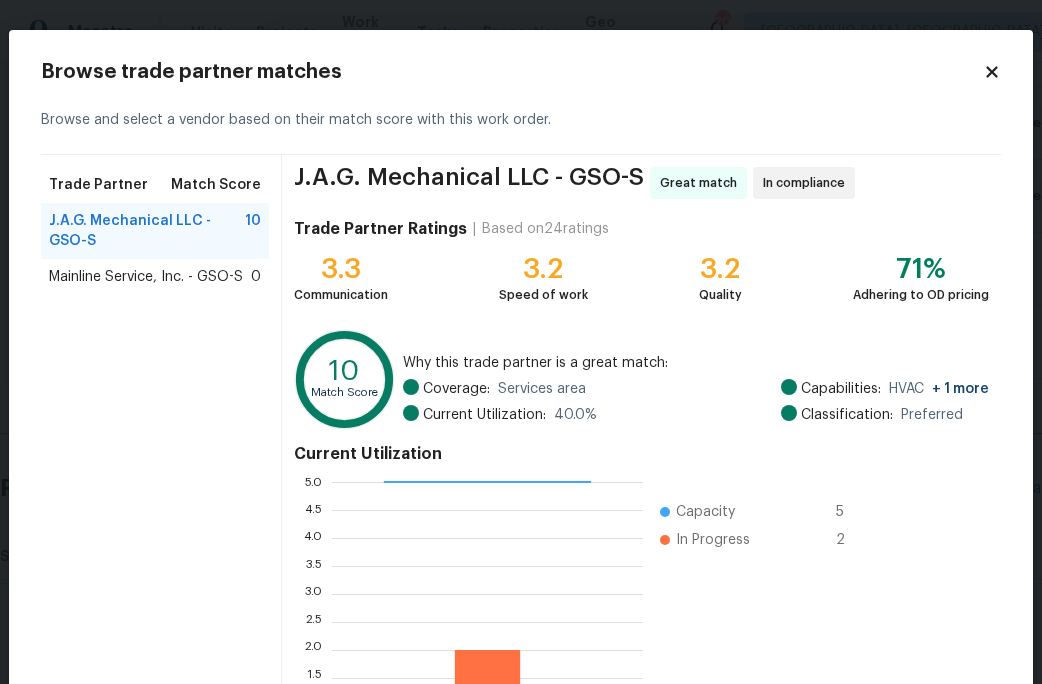 click on "Mainline Service, Inc. - GSO-S" at bounding box center [146, 277] 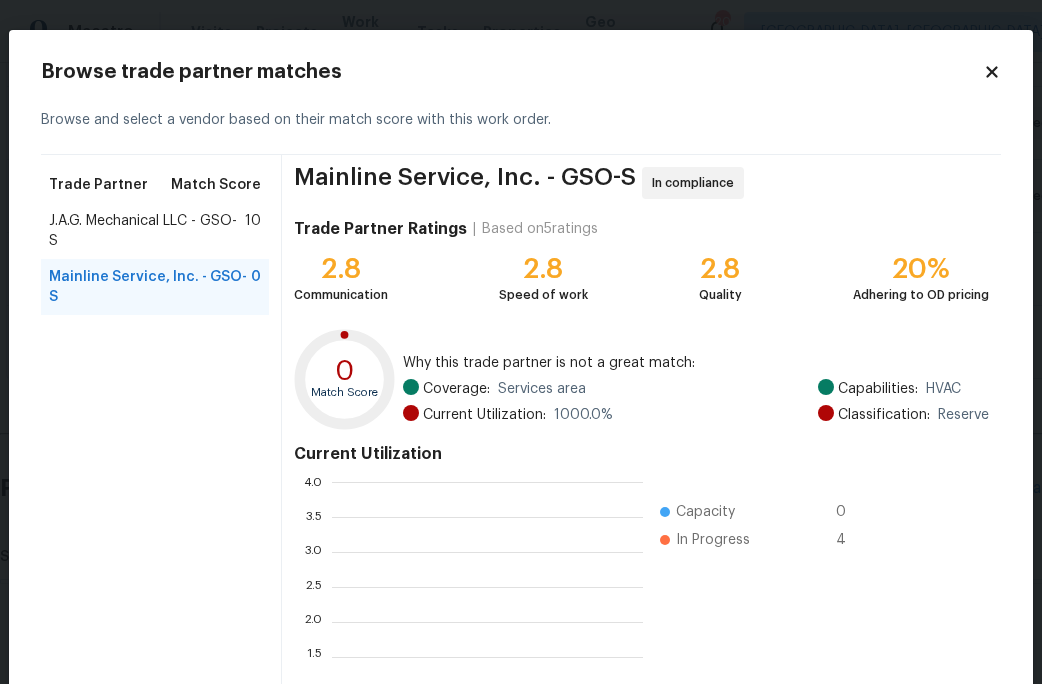 scroll, scrollTop: 2, scrollLeft: 1, axis: both 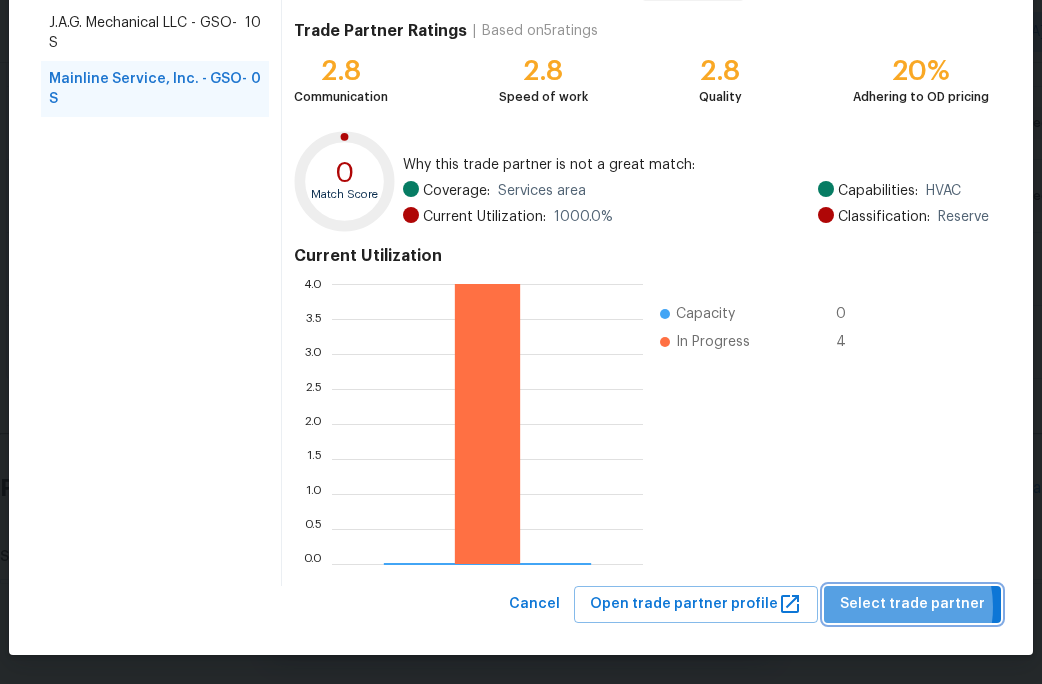 click on "Select trade partner" at bounding box center (912, 604) 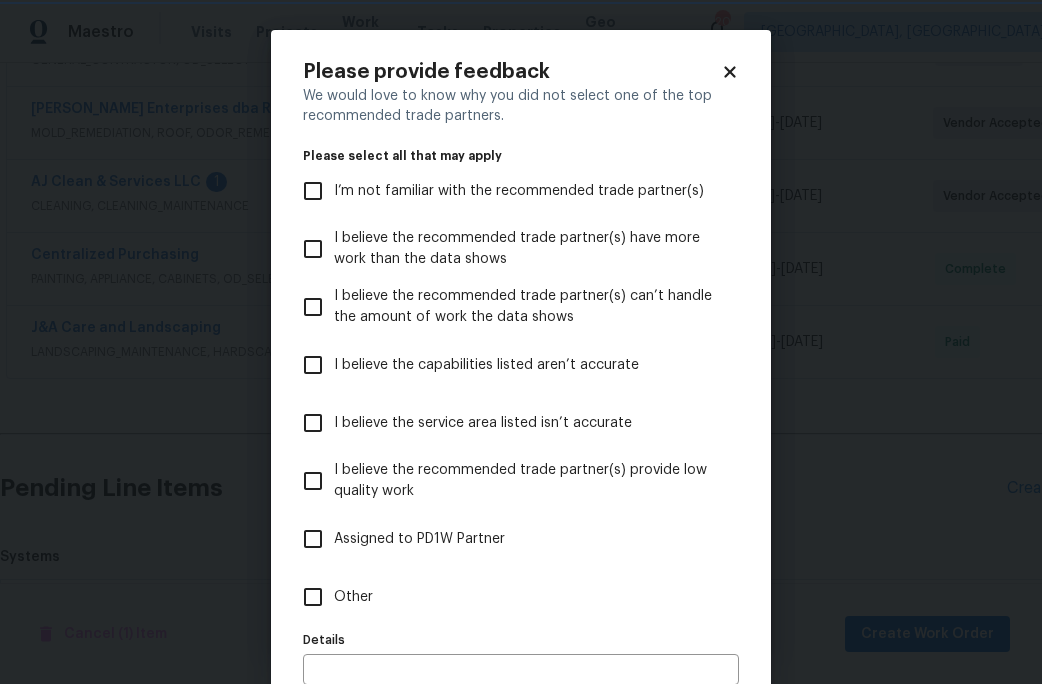 scroll, scrollTop: 0, scrollLeft: 0, axis: both 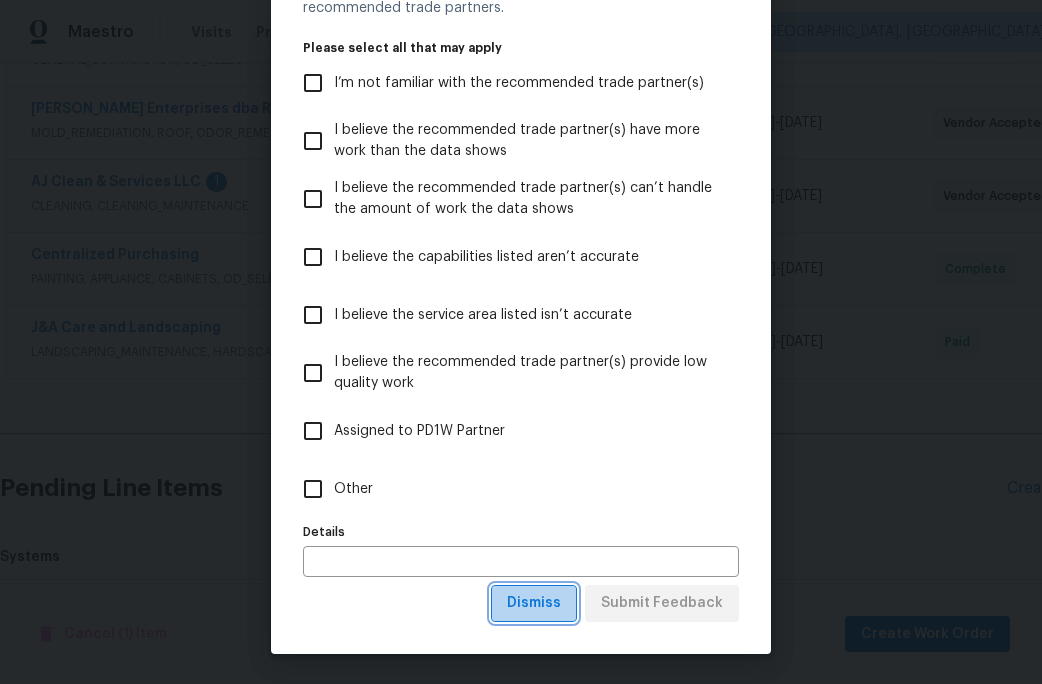 click on "Dismiss" at bounding box center (534, 603) 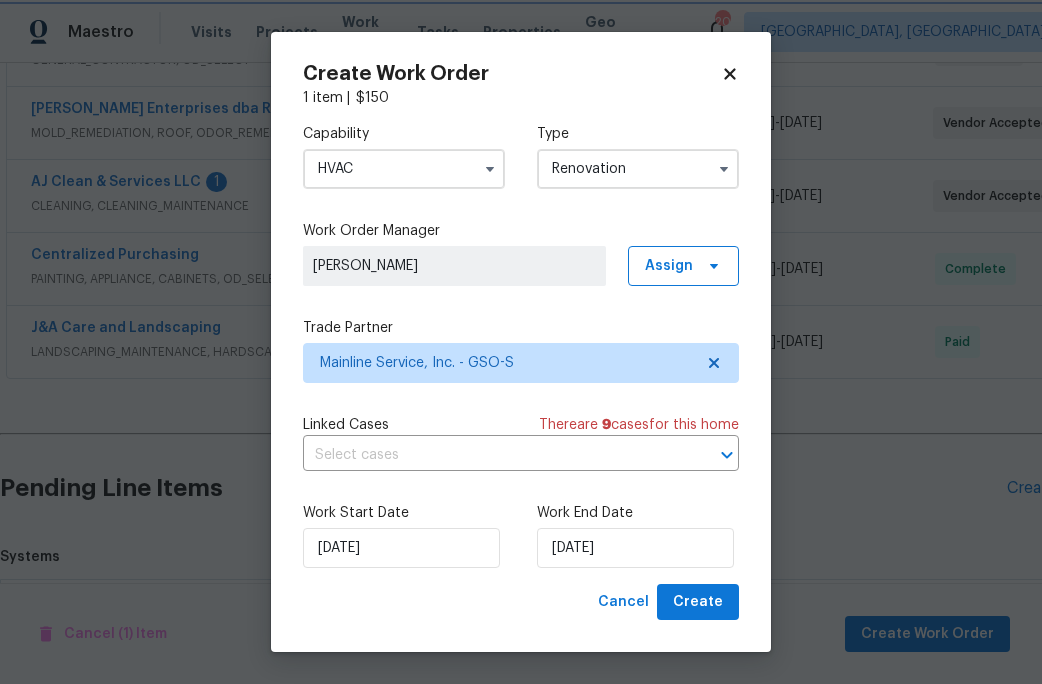 scroll, scrollTop: 0, scrollLeft: 0, axis: both 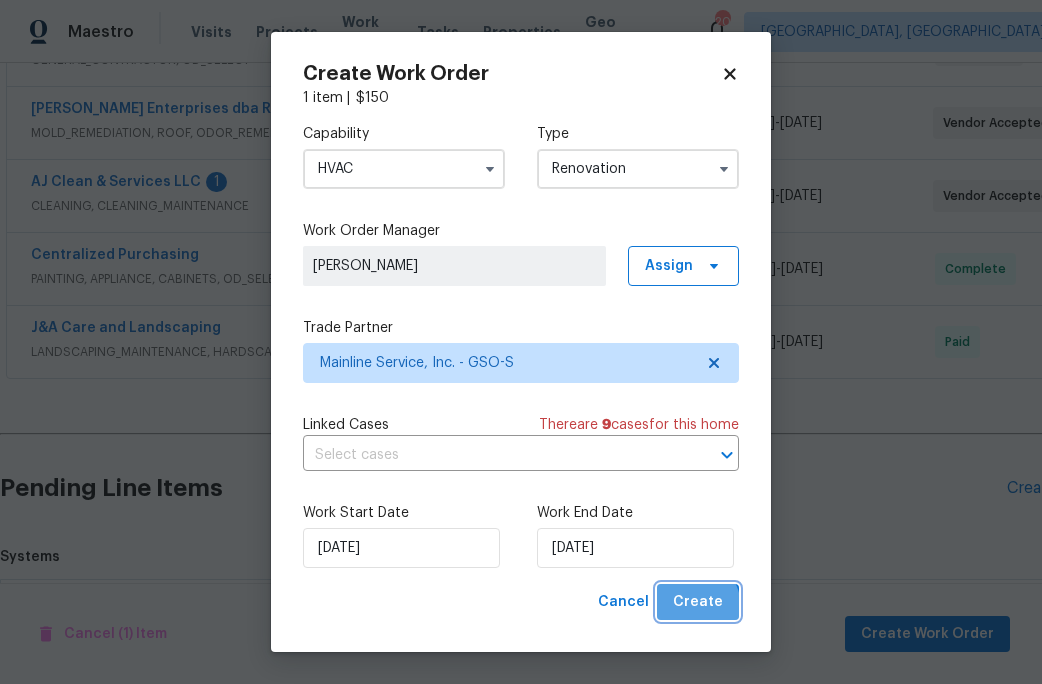 click on "Create" at bounding box center [698, 602] 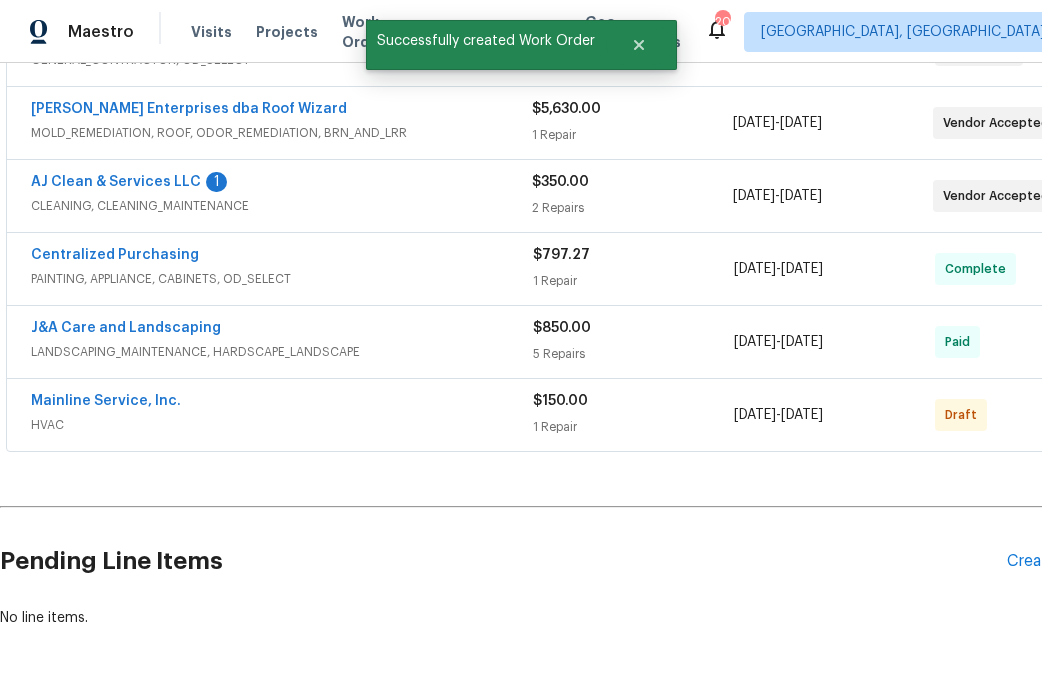 scroll, scrollTop: 506, scrollLeft: 88, axis: both 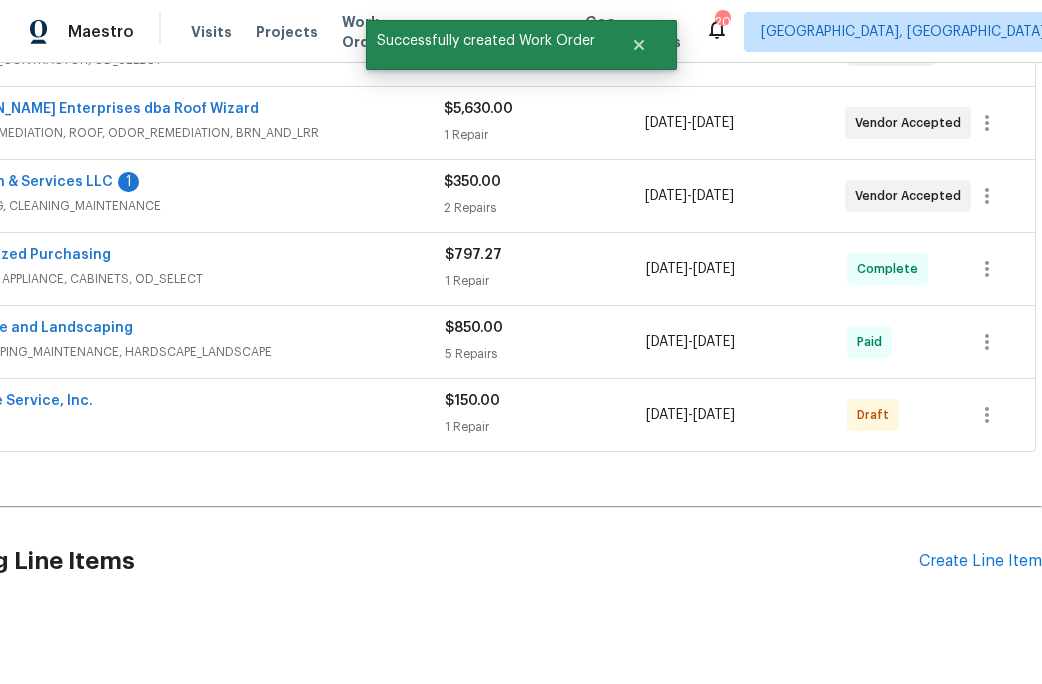 click on "Draft" at bounding box center [877, 415] 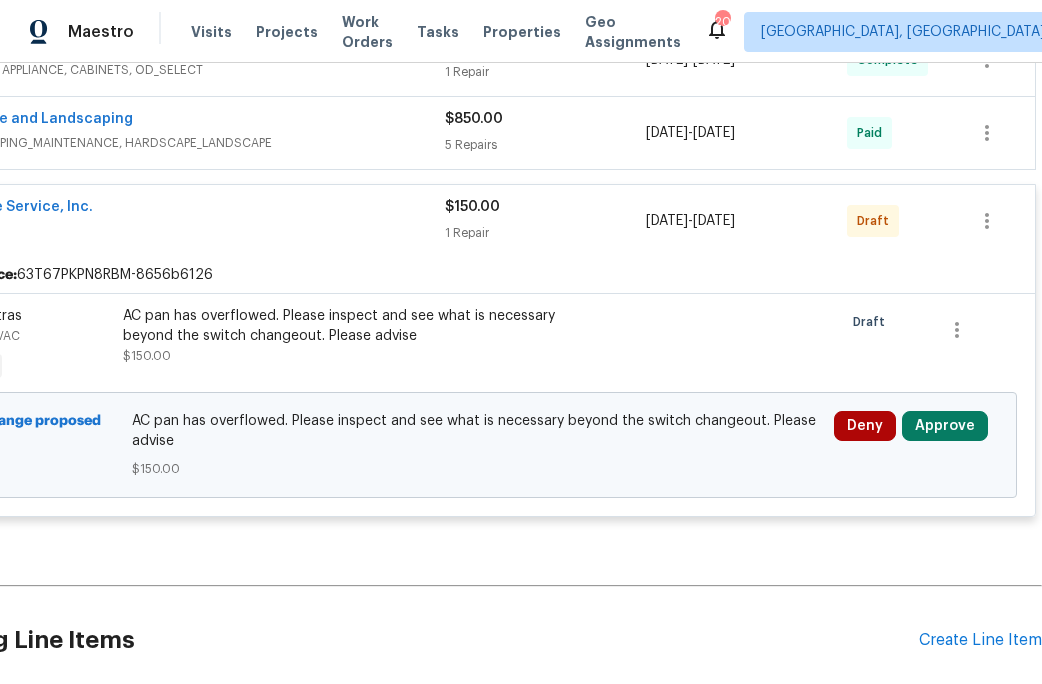 scroll, scrollTop: 874, scrollLeft: 88, axis: both 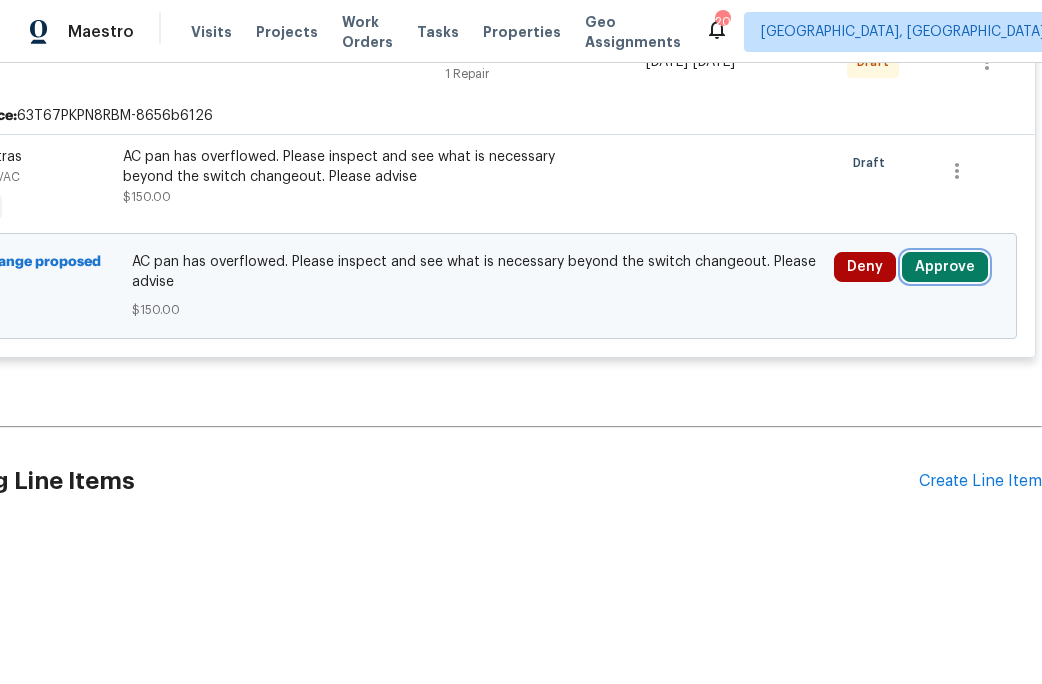 click on "Approve" at bounding box center (945, 267) 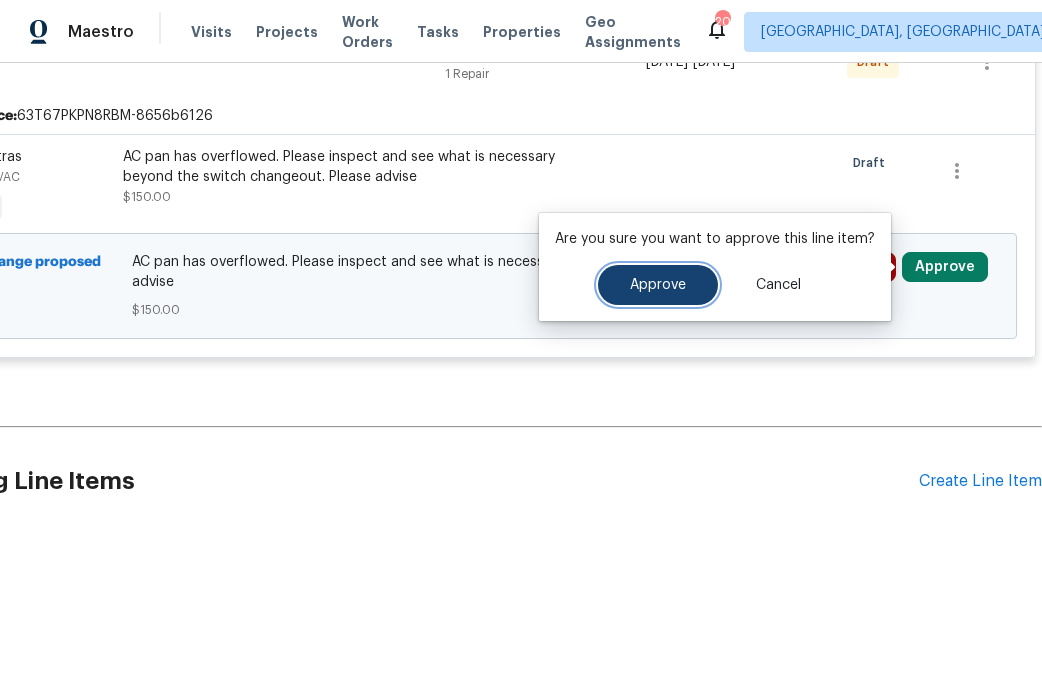 click on "Approve" at bounding box center (658, 285) 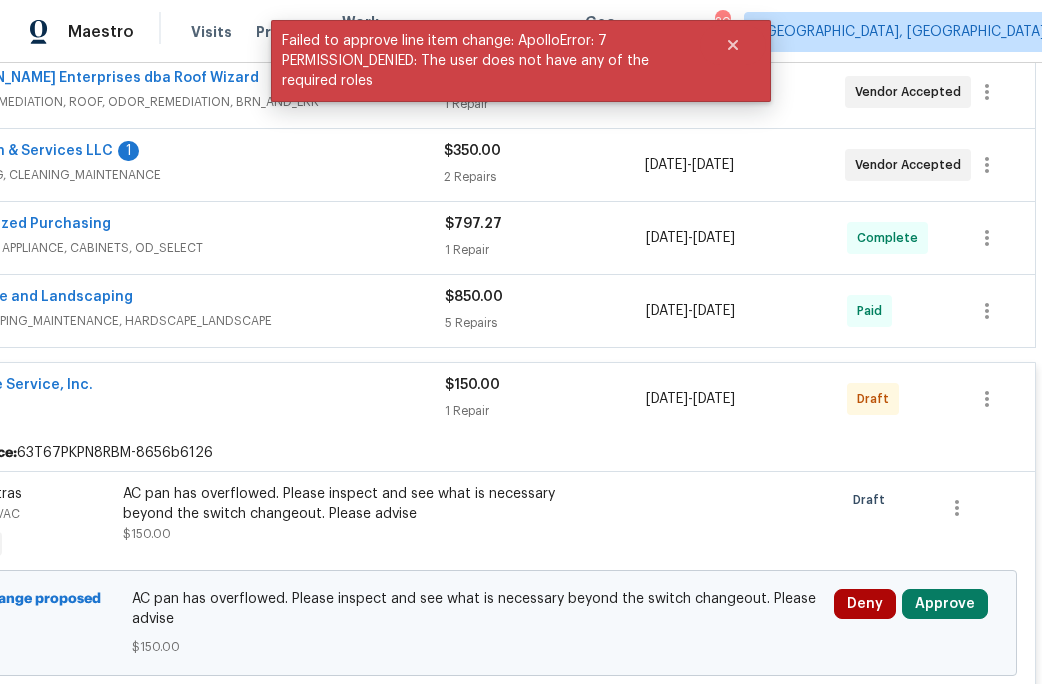 scroll, scrollTop: 506, scrollLeft: 88, axis: both 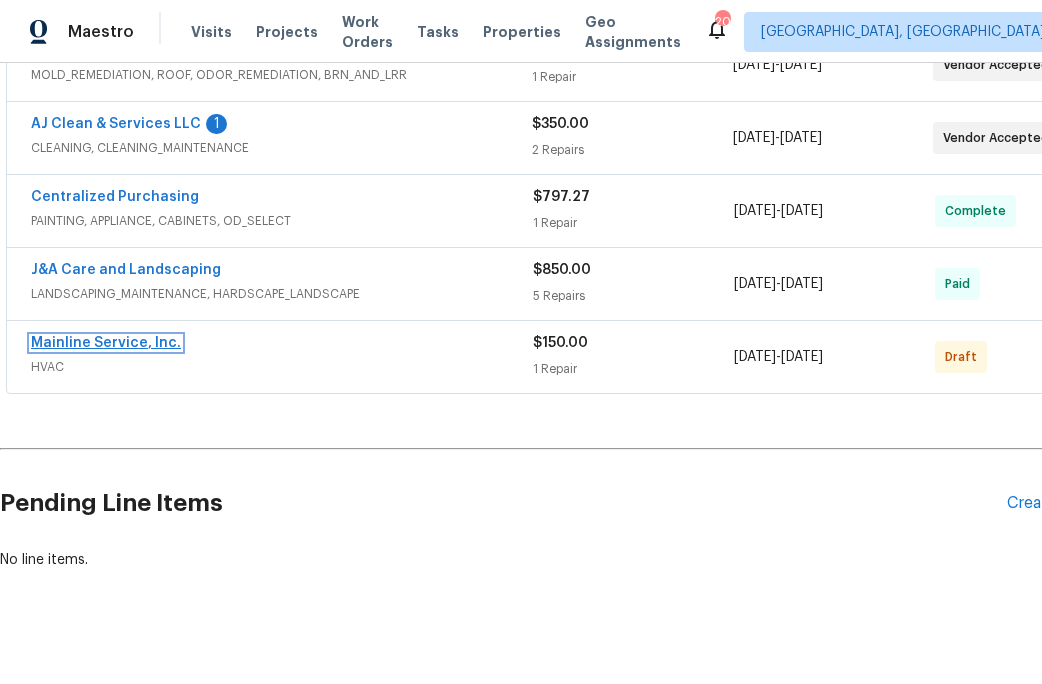click on "Mainline Service, Inc." at bounding box center [106, 343] 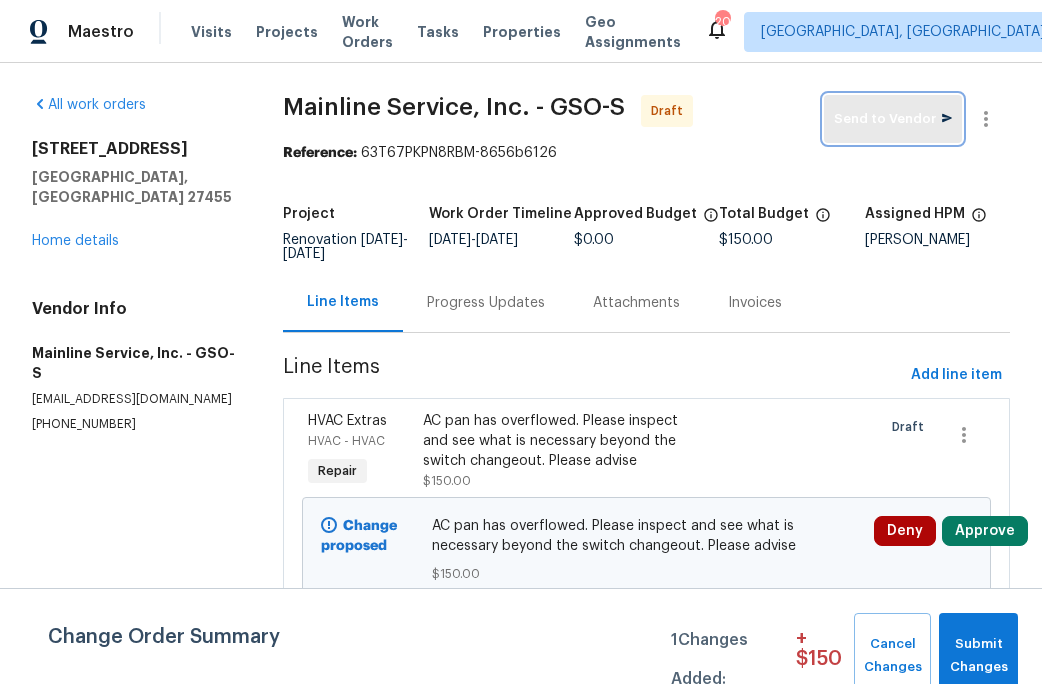 click on "Send to Vendor" at bounding box center (893, 119) 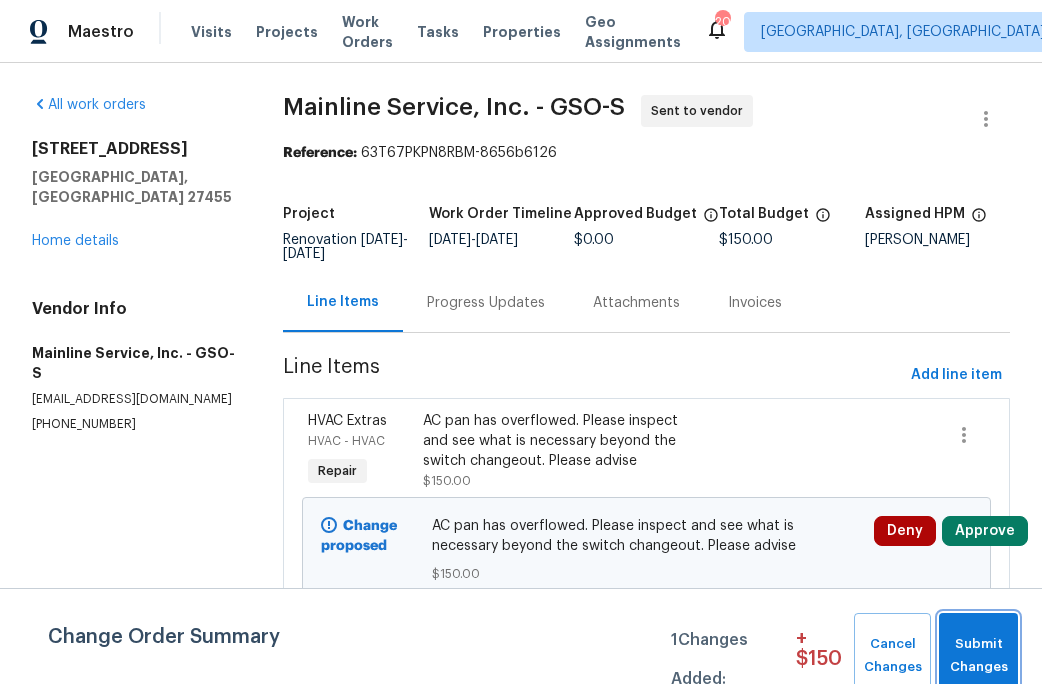 click on "Submit Changes" at bounding box center [978, 656] 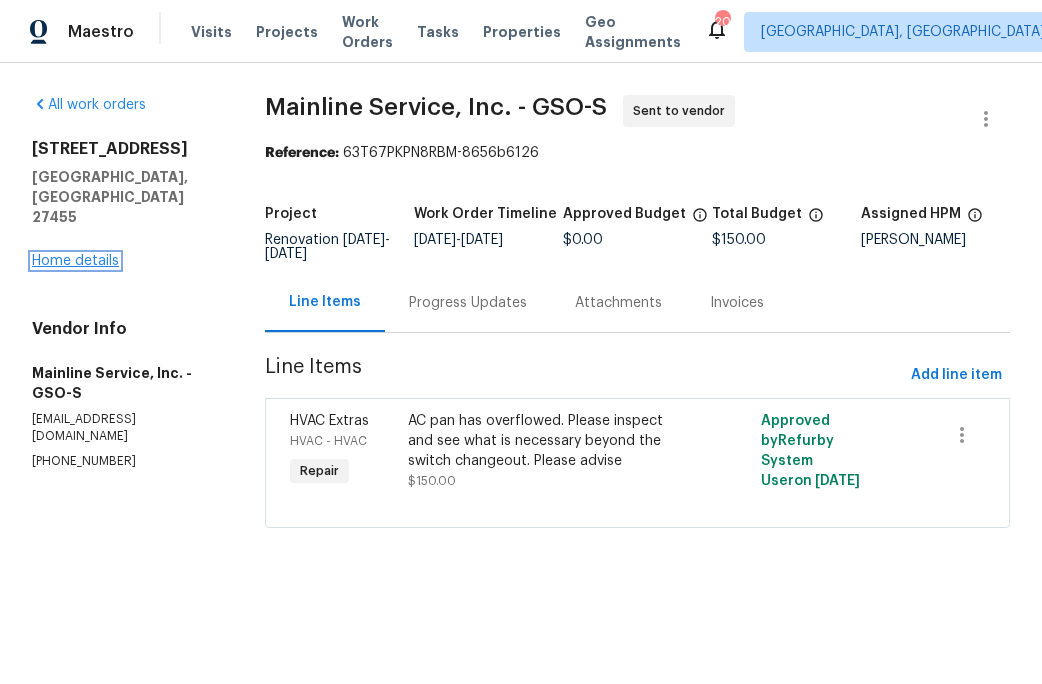 click on "Home details" at bounding box center (75, 261) 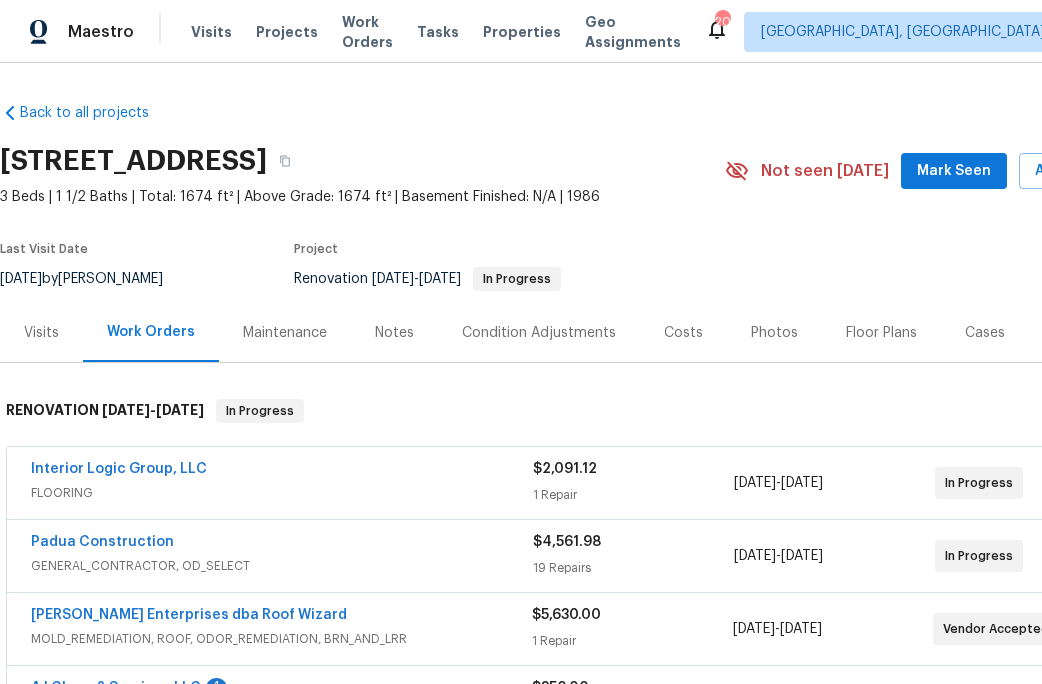 click on "Notes" at bounding box center (394, 333) 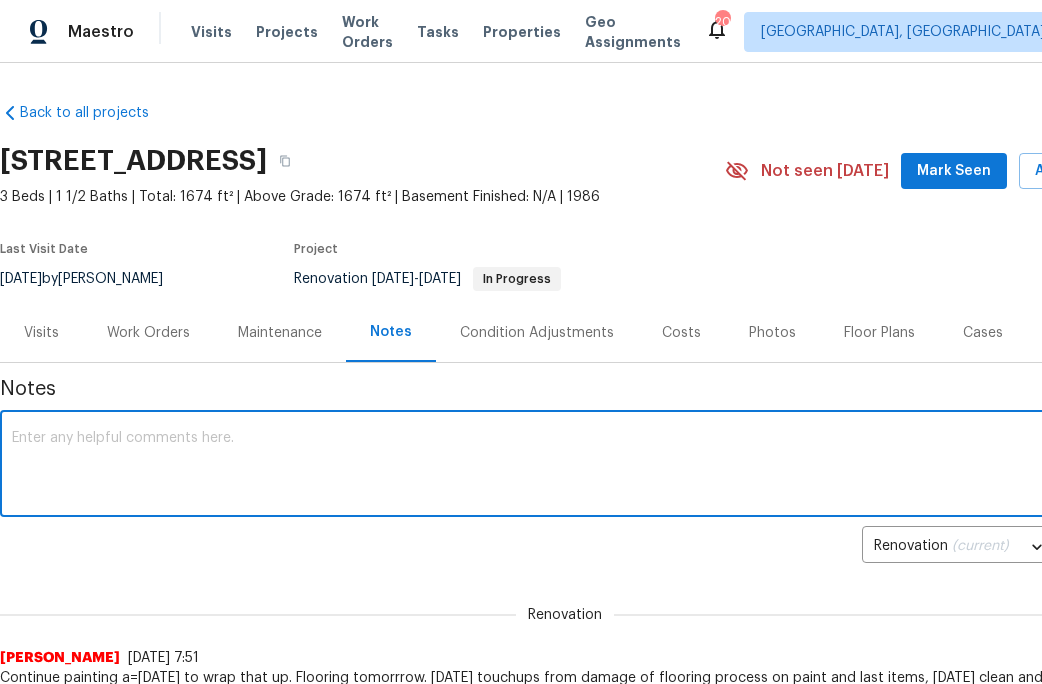 click at bounding box center [565, 466] 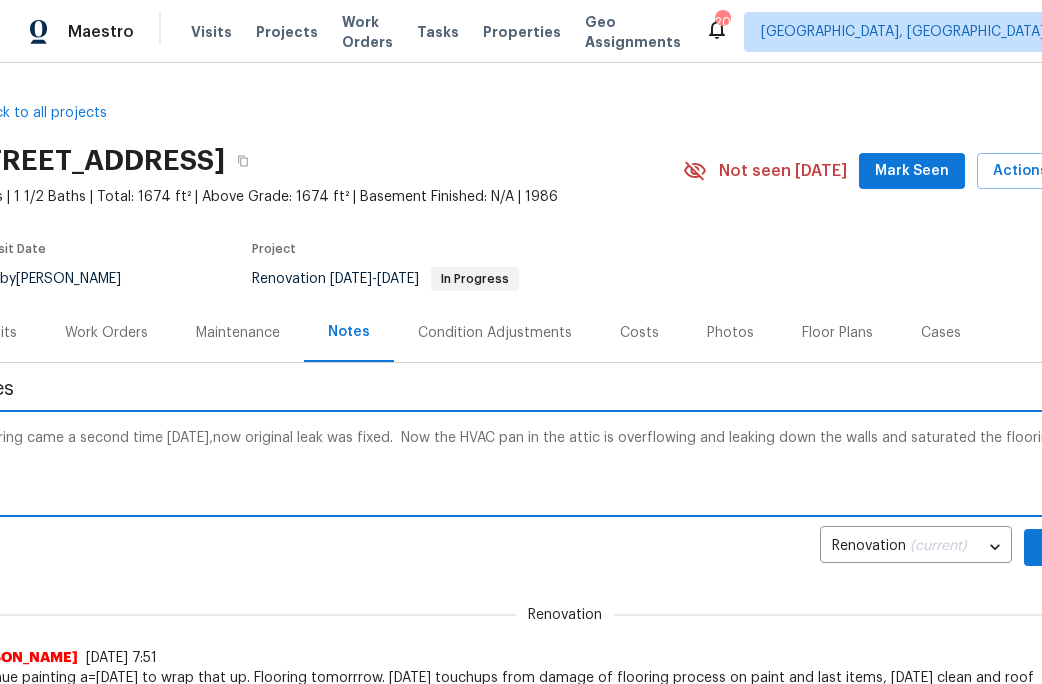 scroll, scrollTop: 0, scrollLeft: 12, axis: horizontal 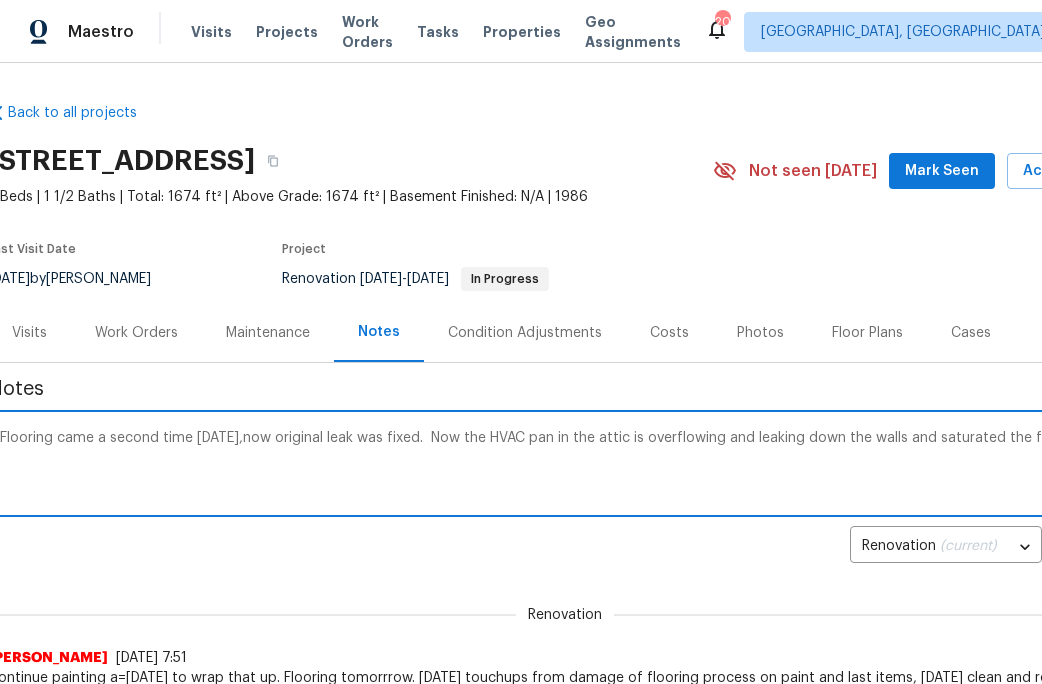 click on "Flooring came a second time today,now original leak was fixed.  Now the HVAC pan in the attic is overflowing and leaking down the walls and saturated the flooring." at bounding box center (553, 466) 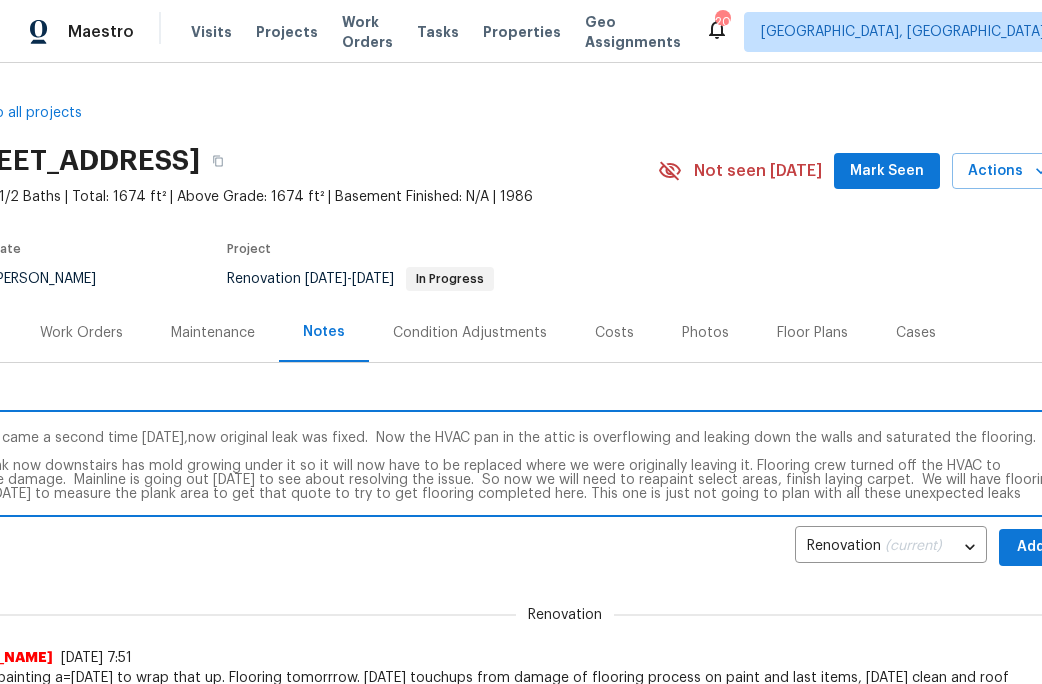 scroll, scrollTop: 0, scrollLeft: 73, axis: horizontal 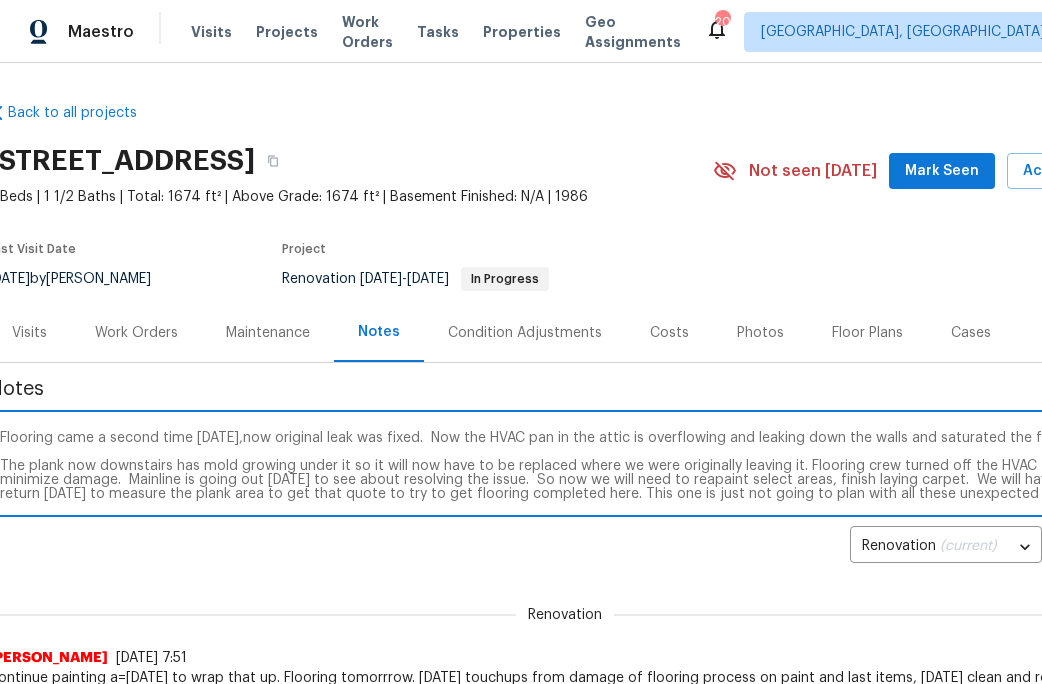 click on "Flooring came a second time today,now original leak was fixed.  Now the HVAC pan in the attic is overflowing and leaking down the walls and saturated the flooring.
The plank now downstairs has mold growing under it so it will now have to be replaced where we were originally leaving it. Flooring crew turned off the HVAC to minimize damage.  Mainline is going out tomorrow to see about resolving the issue.  So now we will need to reapaint select areas, finish laying carpet.  We will have floorin return monday to measure the plank area to get that quote to try to get flooring completed here. This one is just not going to plan with all these unexpected leaks." at bounding box center (553, 466) 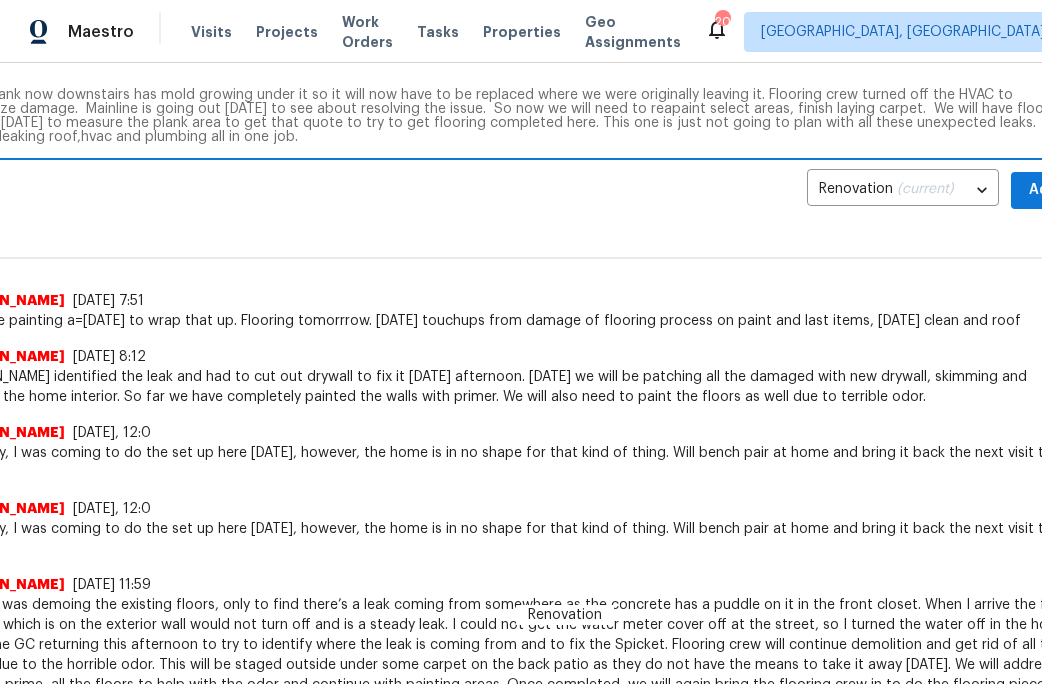 scroll, scrollTop: 357, scrollLeft: 88, axis: both 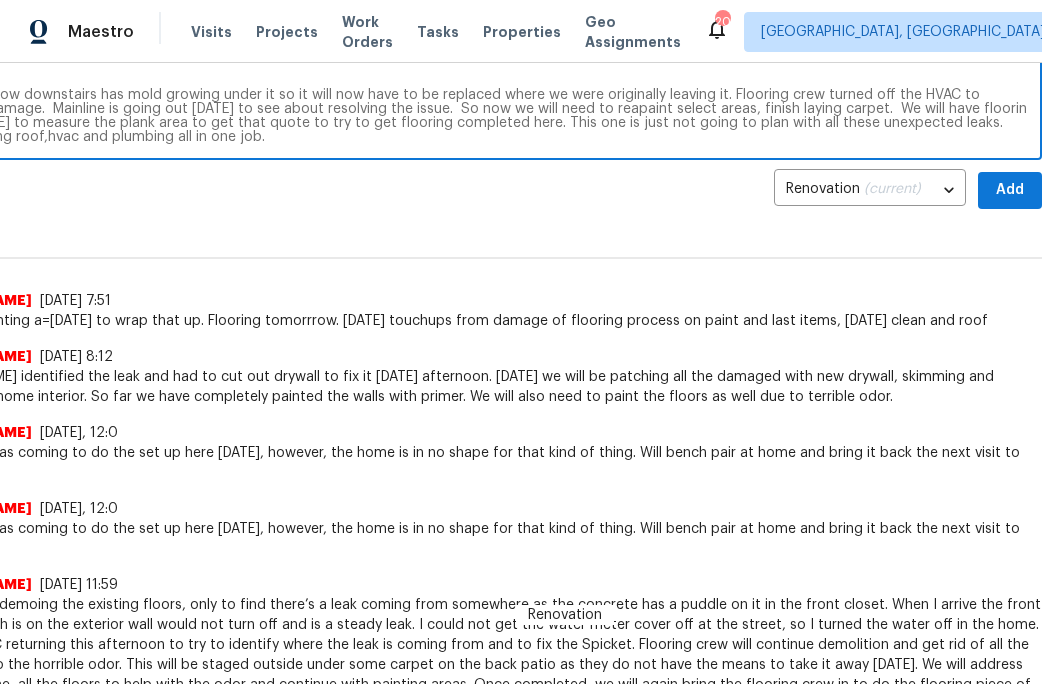 type on "Flooring came a second time today,now original leak was fixed.  Now the HVAC pan in the attic is overflowing and leaking down the walls and saturated the flooring.
The plank now downstairs has mold growing under it so it will now have to be replaced where we were originally leaving it. Flooring crew turned off the HVAC to minimize damage.  Mainline is going out tomorrow to see about resolving the issue.  So now we will need to reapaint select areas, finish laying carpet.  We will have floorin return monday to measure the plank area to get that quote to try to get flooring completed here. This one is just not going to plan with all these unexpected leaks. Crazy leaking roof,hvac and plumbing all in one job." 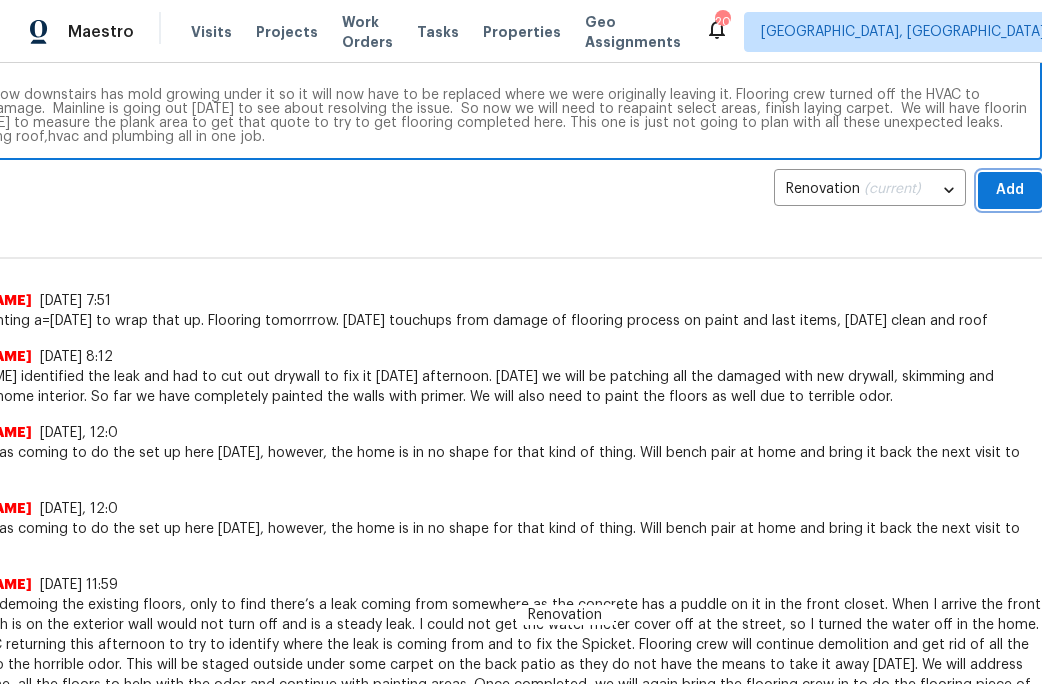 click on "Add" at bounding box center (1010, 190) 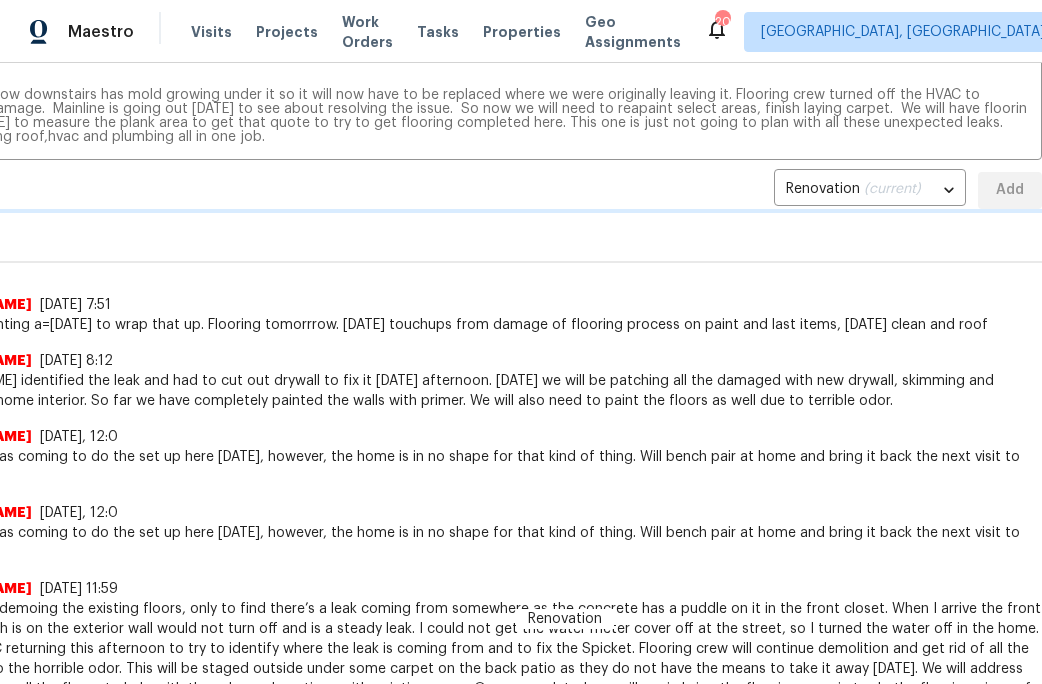 type 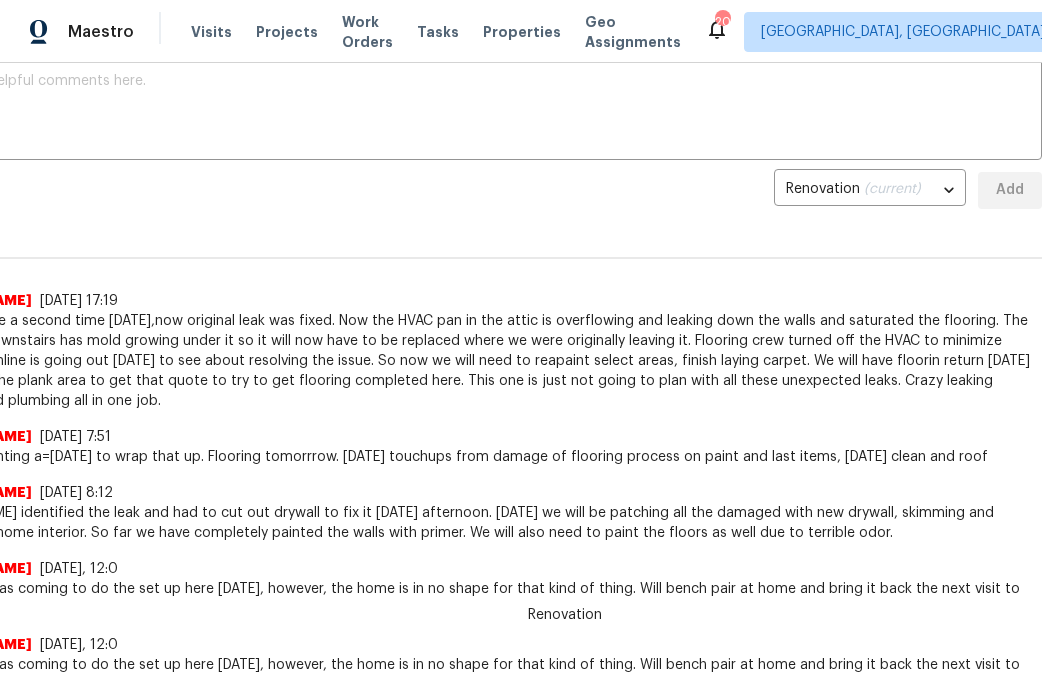 scroll, scrollTop: 0, scrollLeft: 0, axis: both 